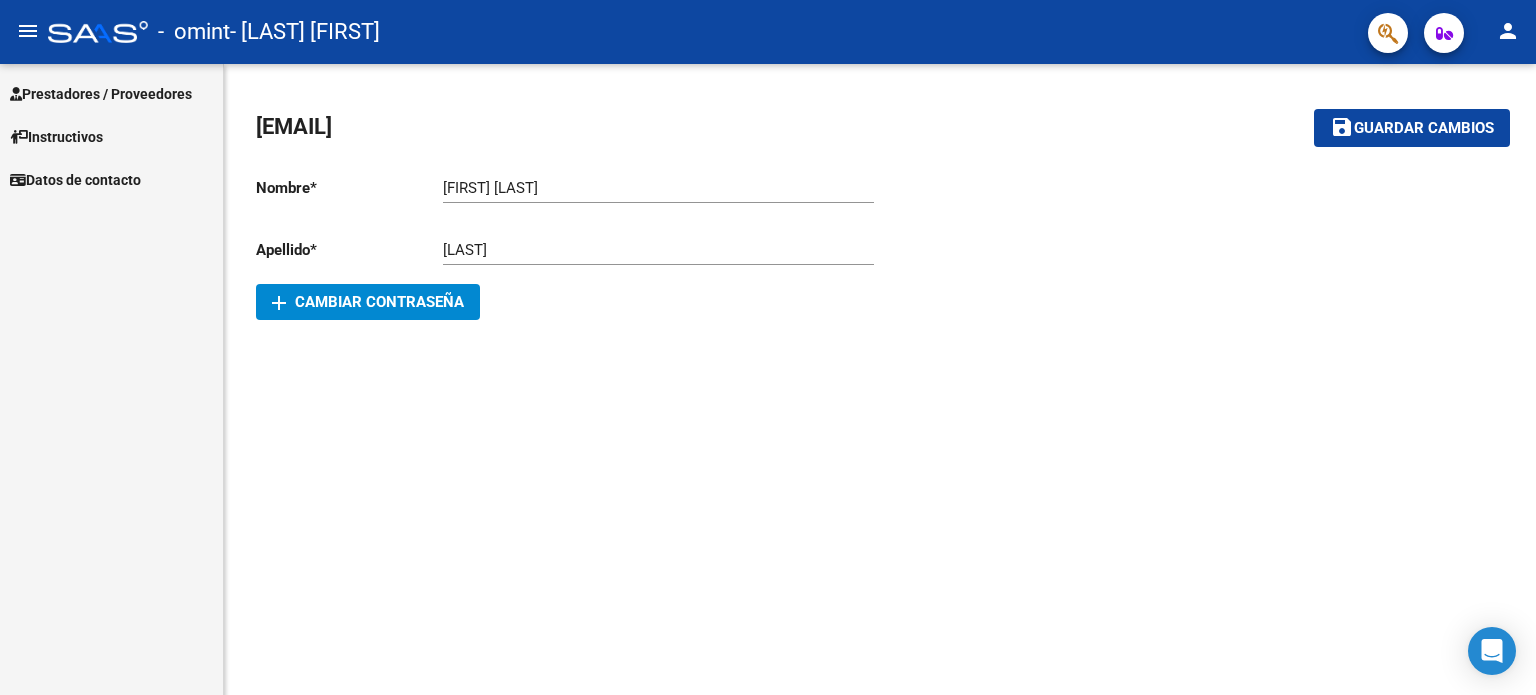 scroll, scrollTop: 0, scrollLeft: 0, axis: both 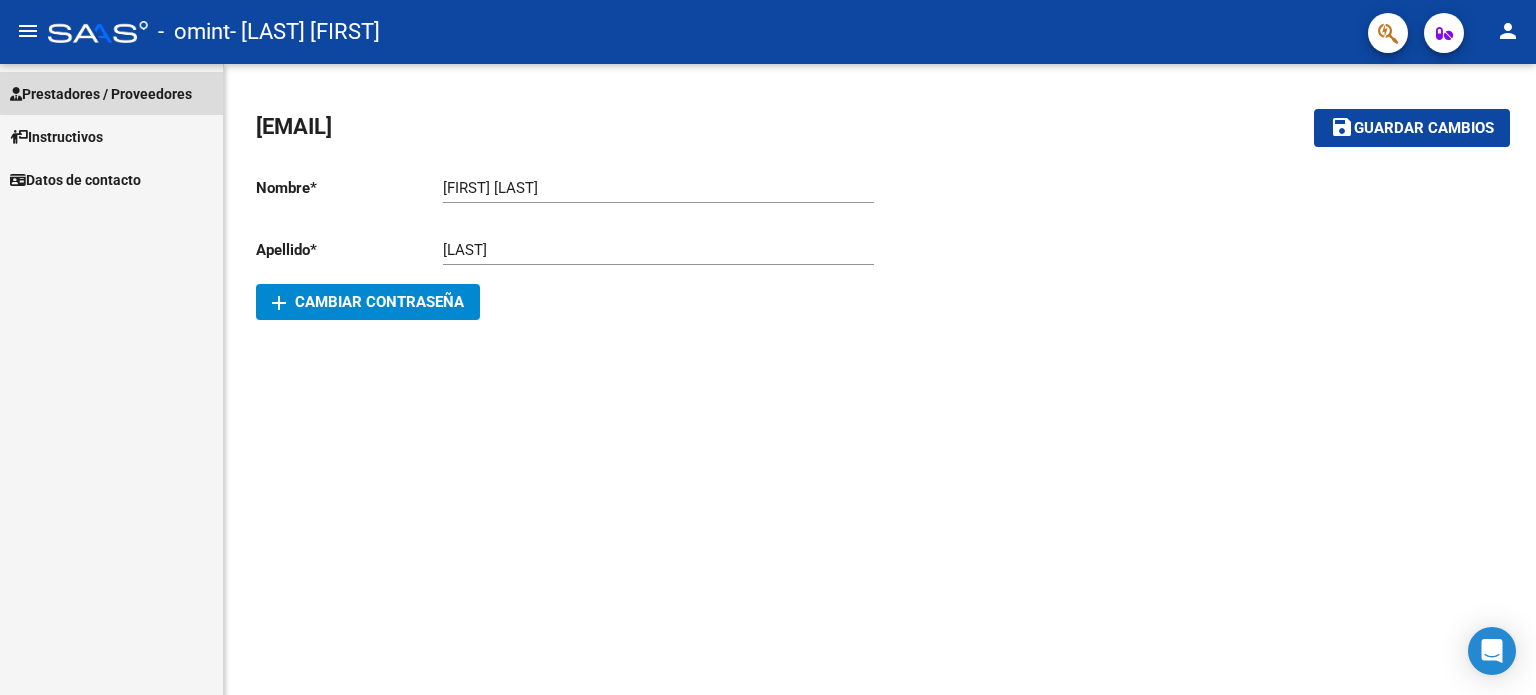 click on "Prestadores / Proveedores" at bounding box center [101, 94] 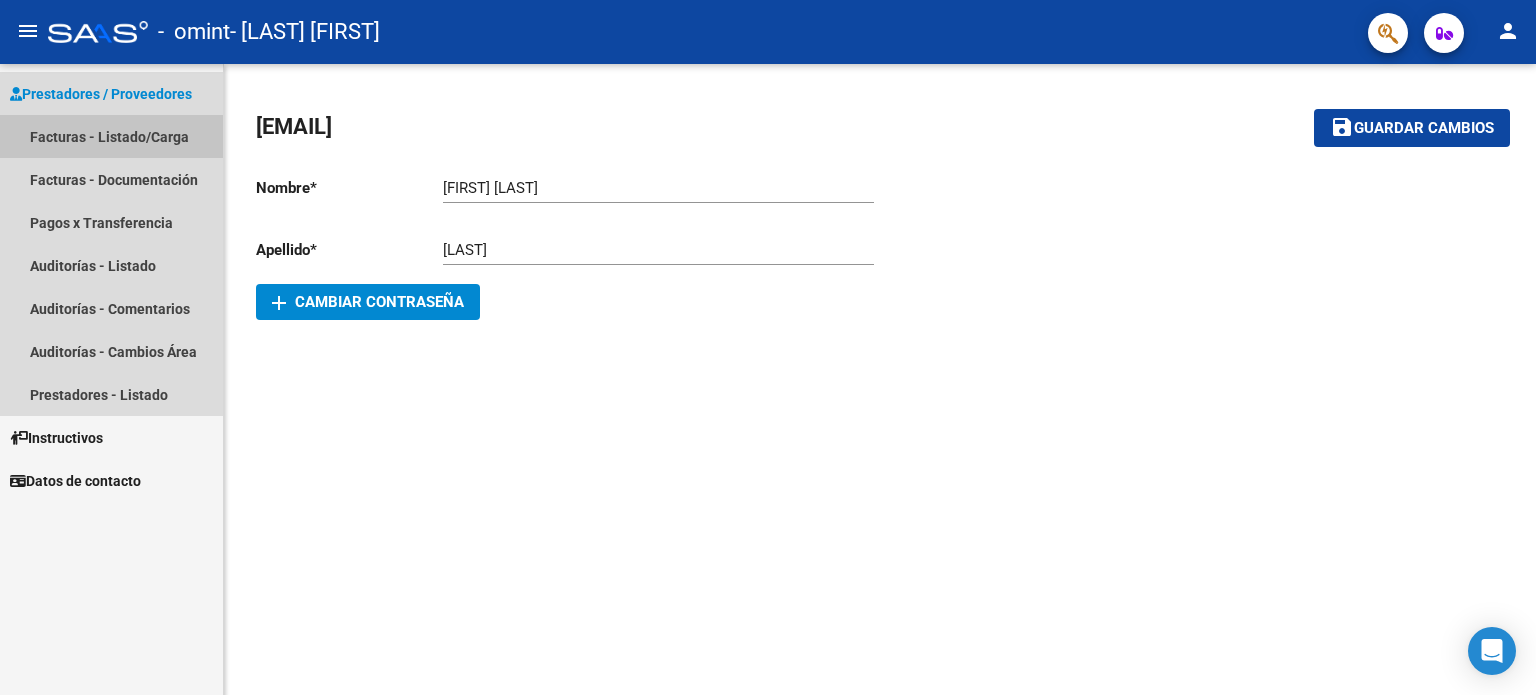 click on "Facturas - Listado/Carga" at bounding box center (111, 136) 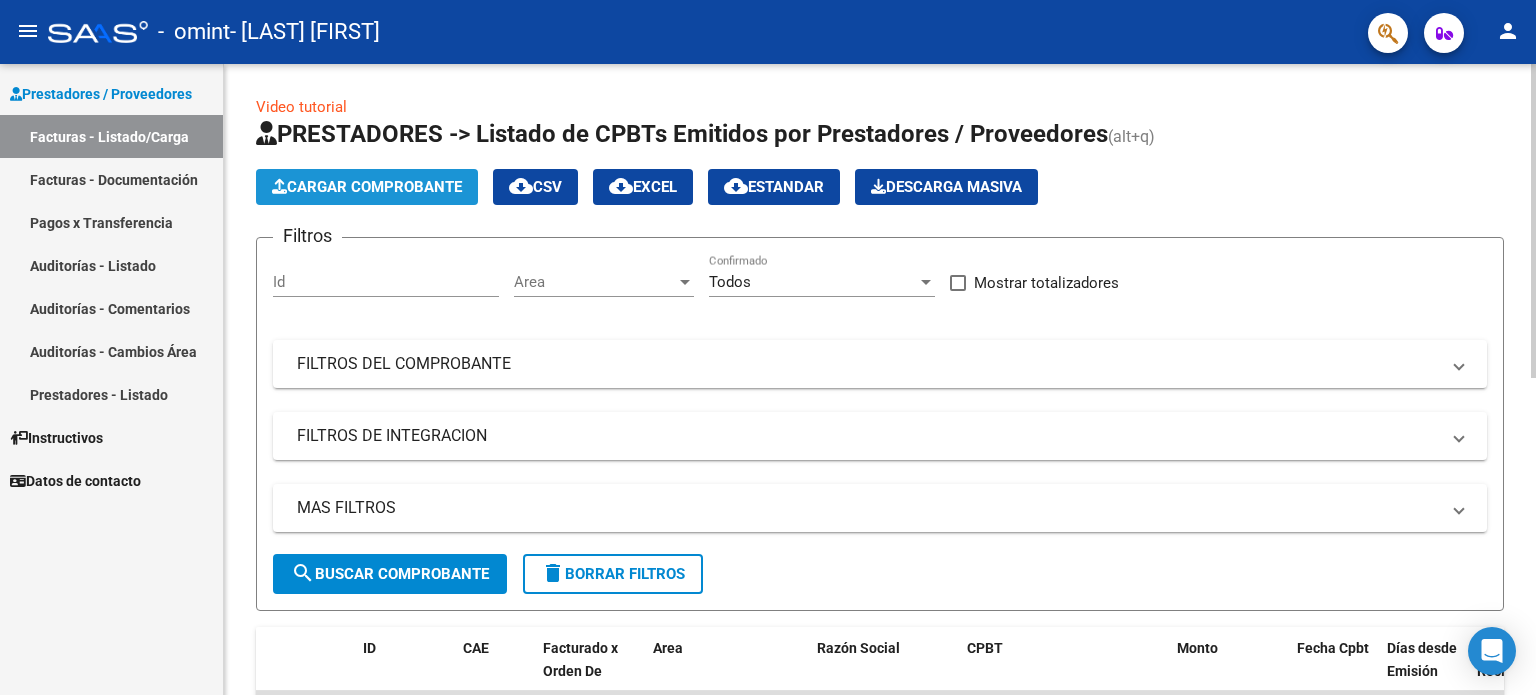 click on "Cargar Comprobante" 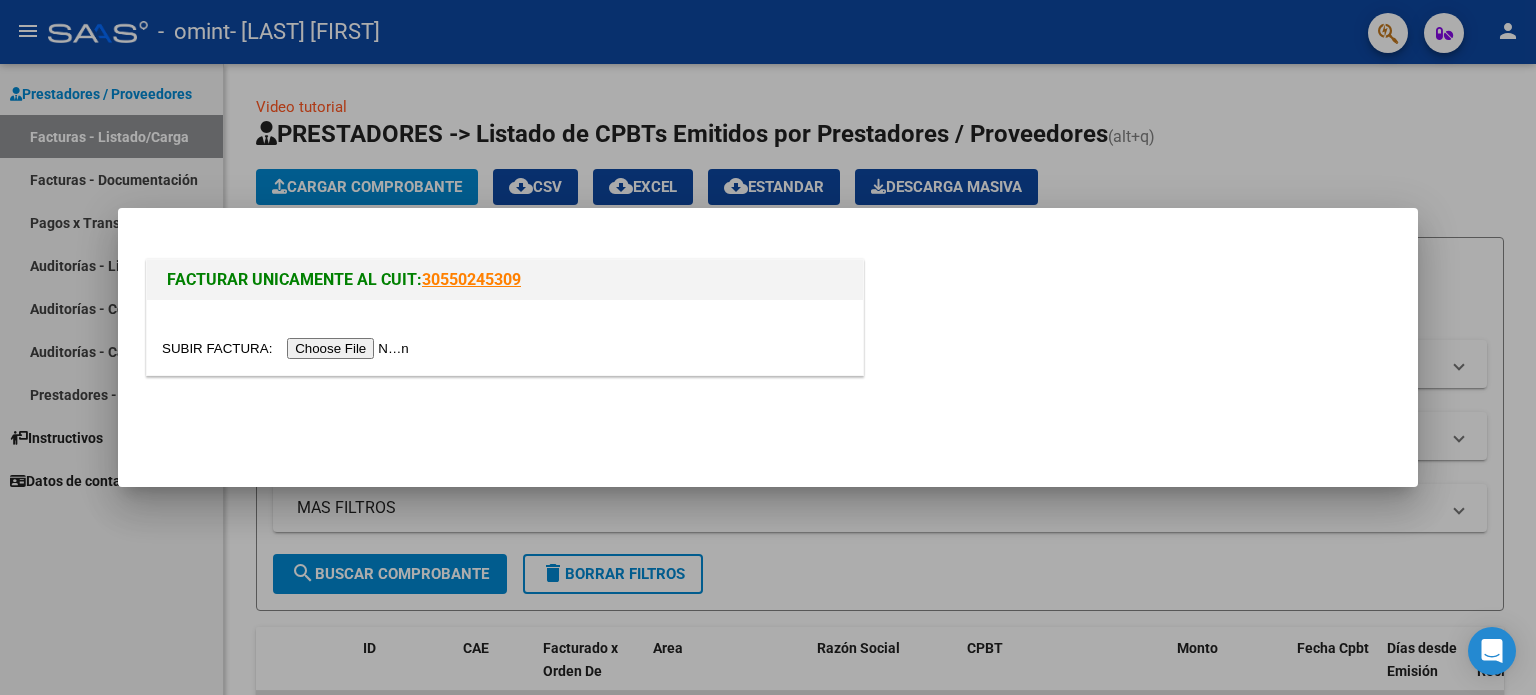 click at bounding box center (288, 348) 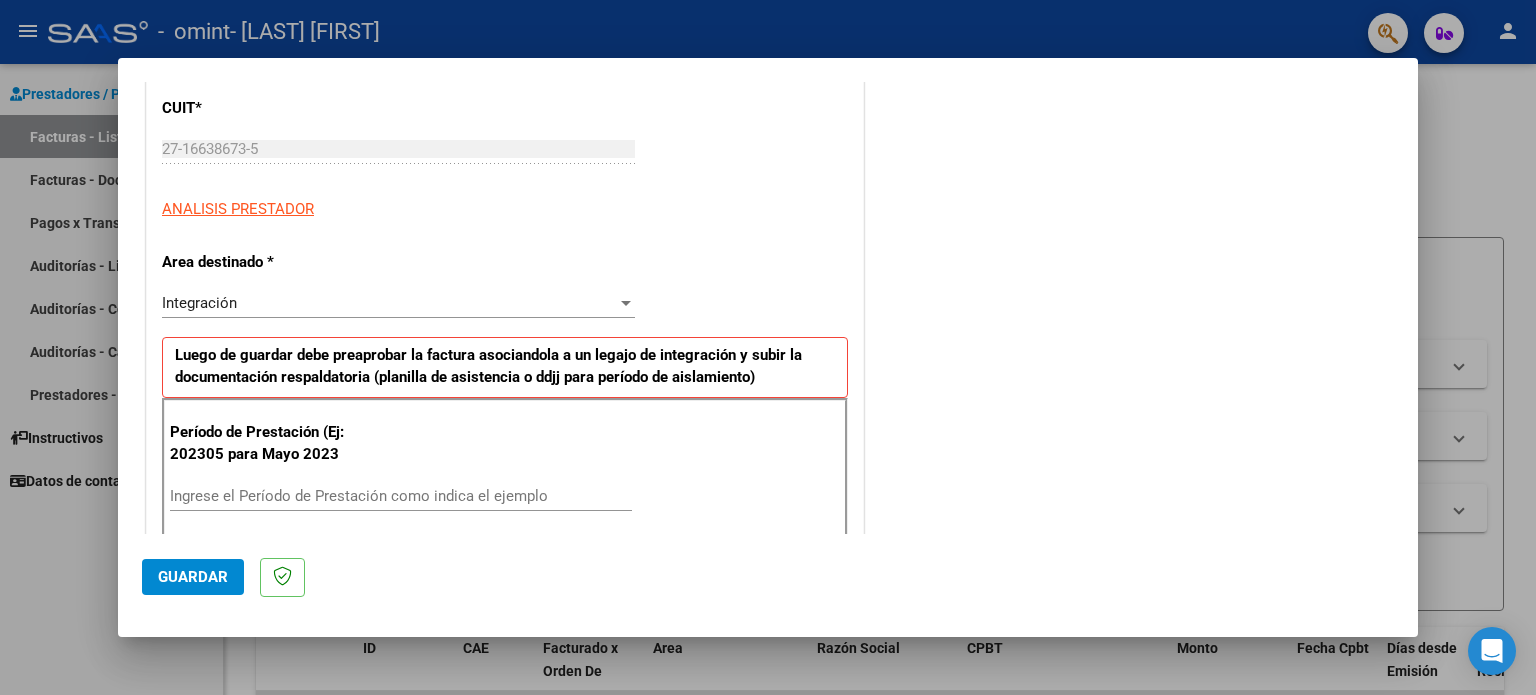 scroll, scrollTop: 269, scrollLeft: 0, axis: vertical 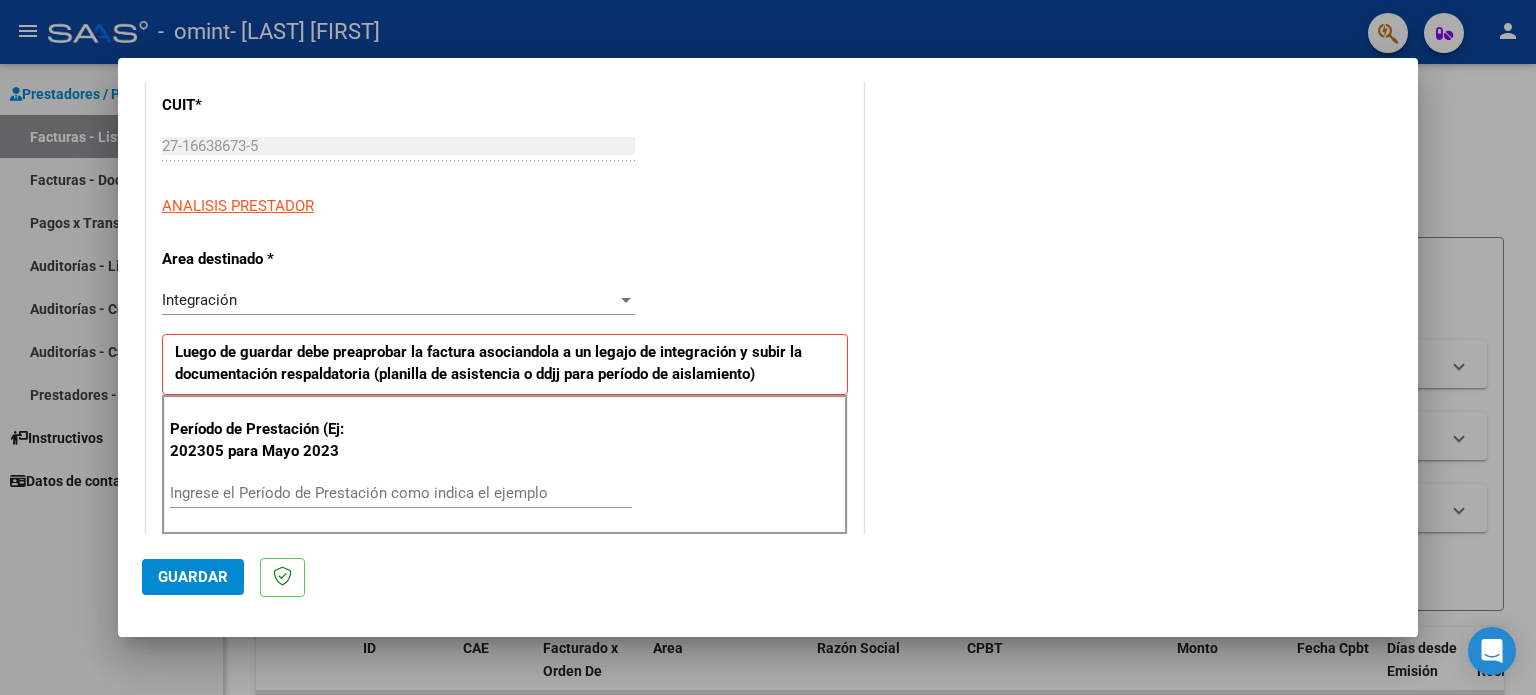 click on "Ingrese el Período de Prestación como indica el ejemplo" at bounding box center [401, 493] 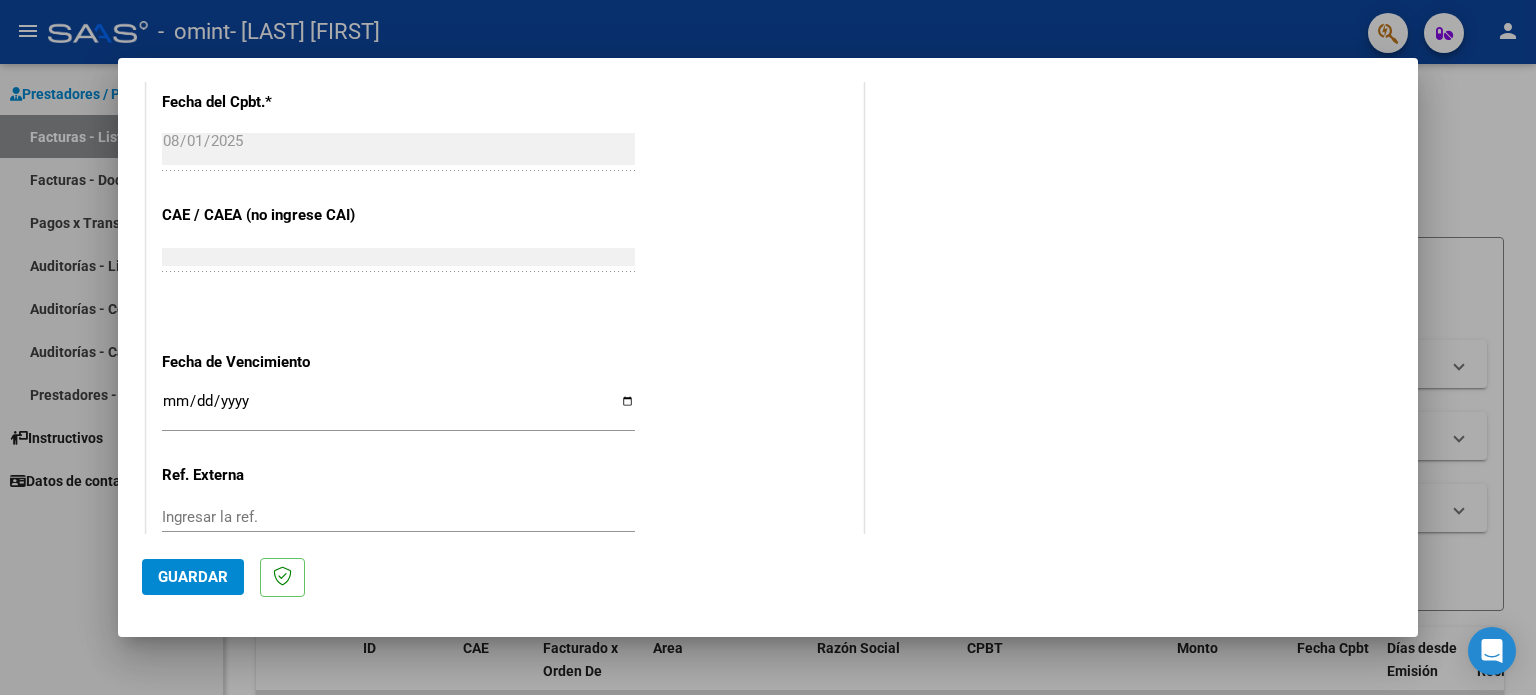 scroll, scrollTop: 1140, scrollLeft: 0, axis: vertical 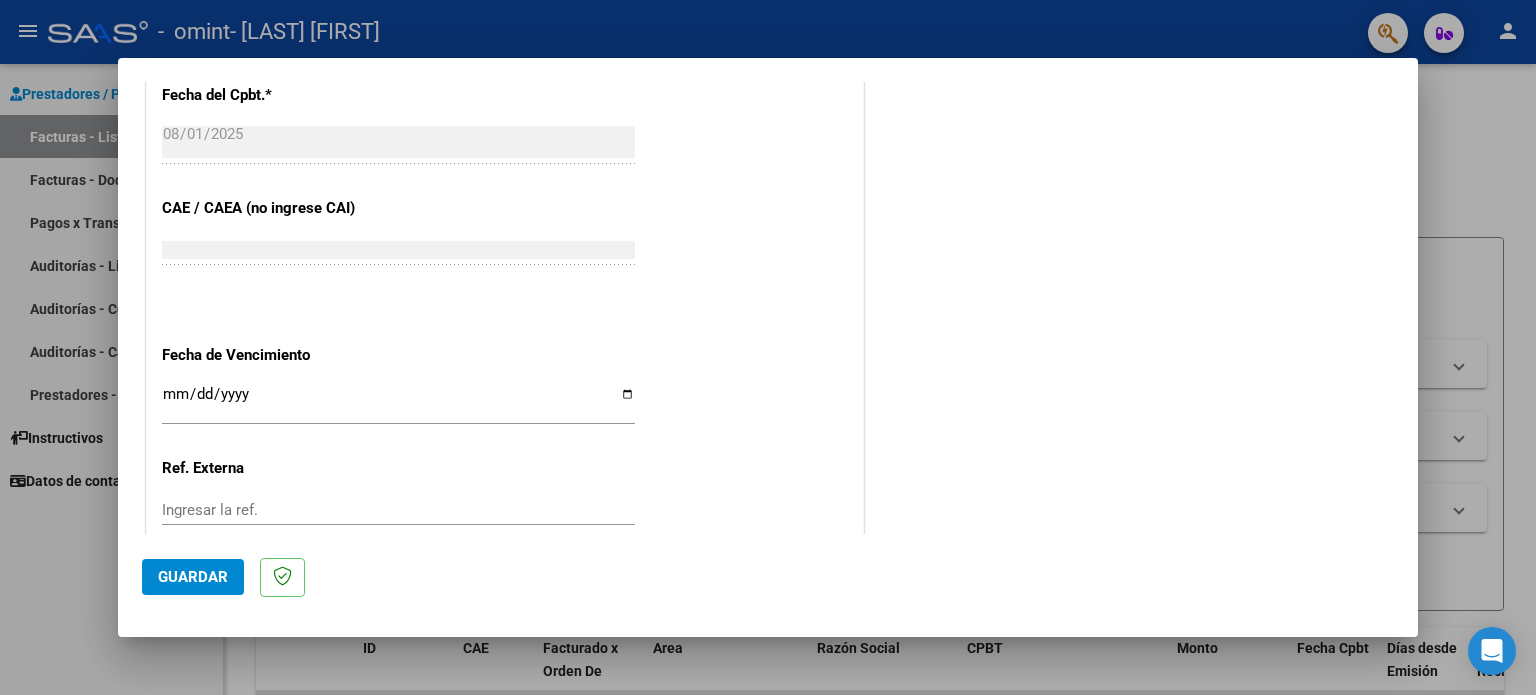 type on "202507" 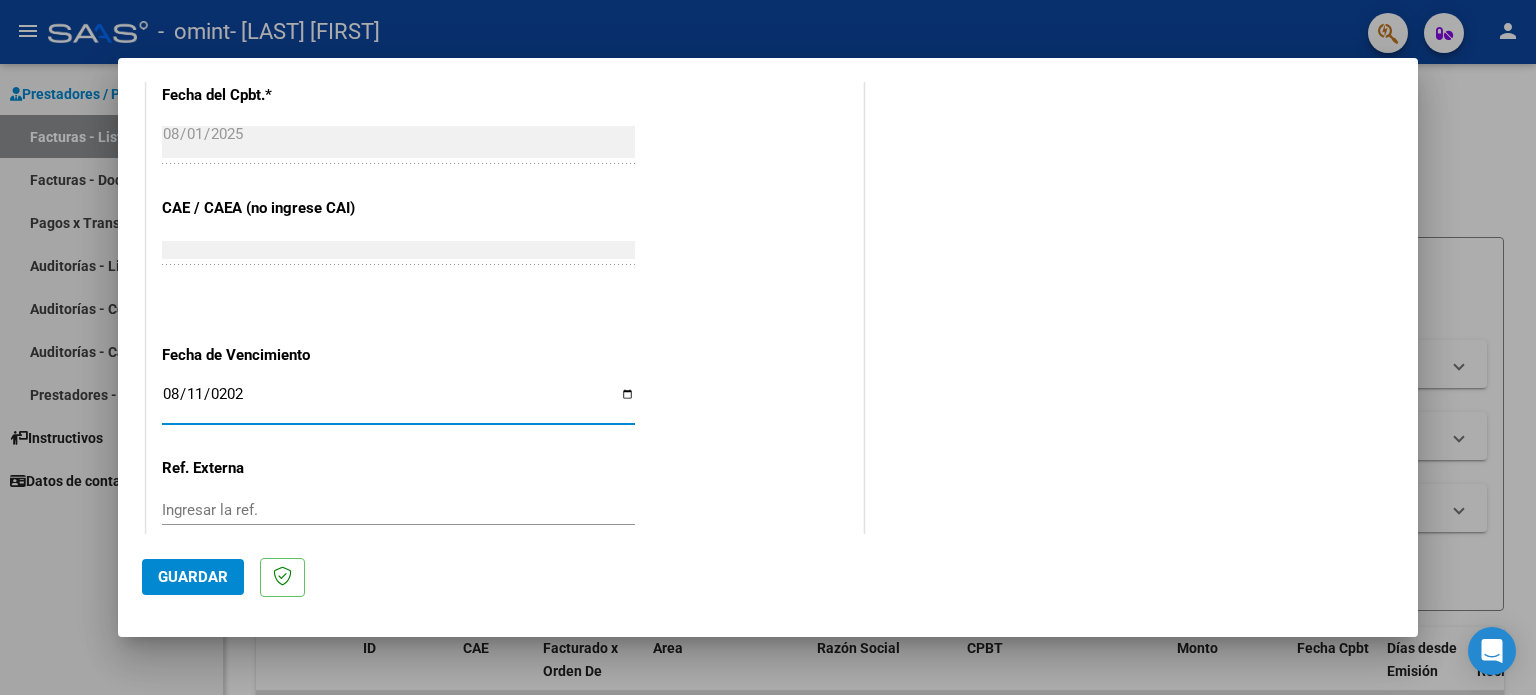 type on "2025-08-11" 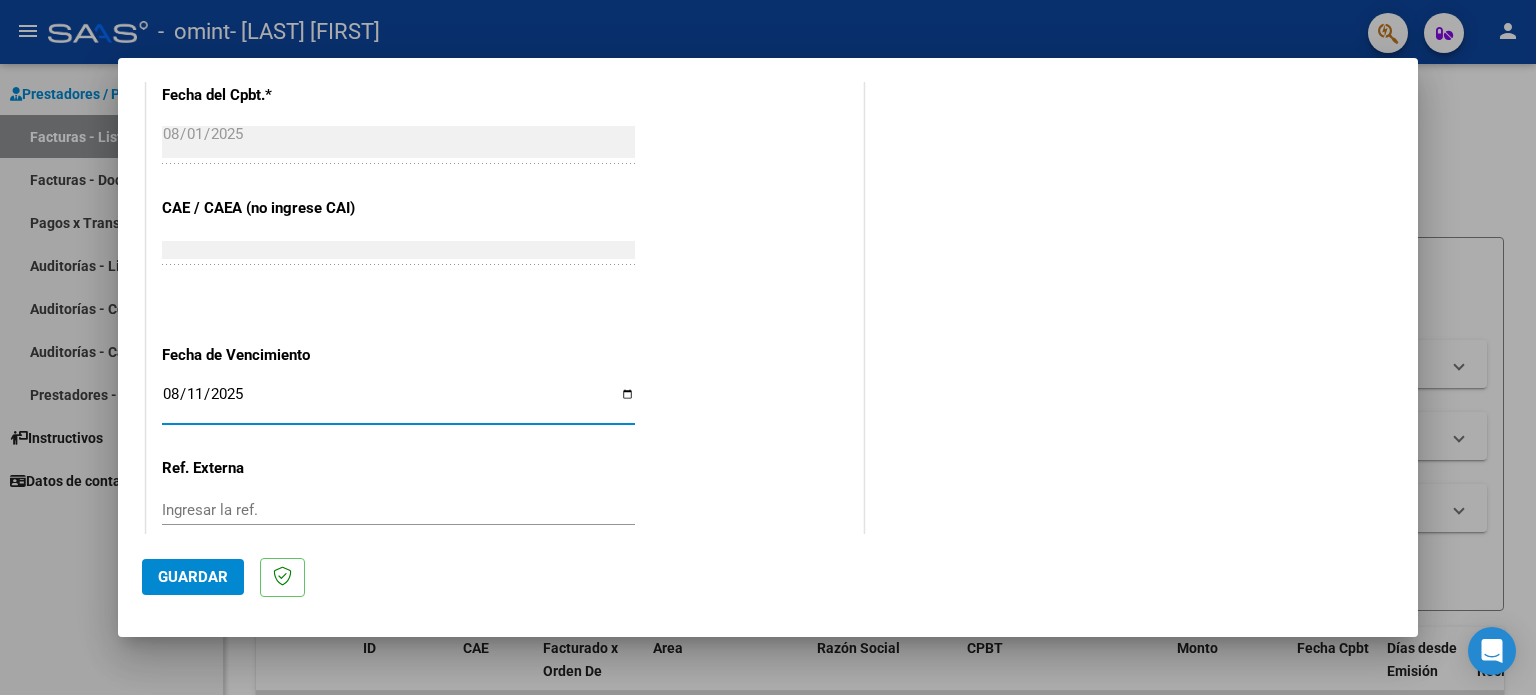 click on "Guardar" 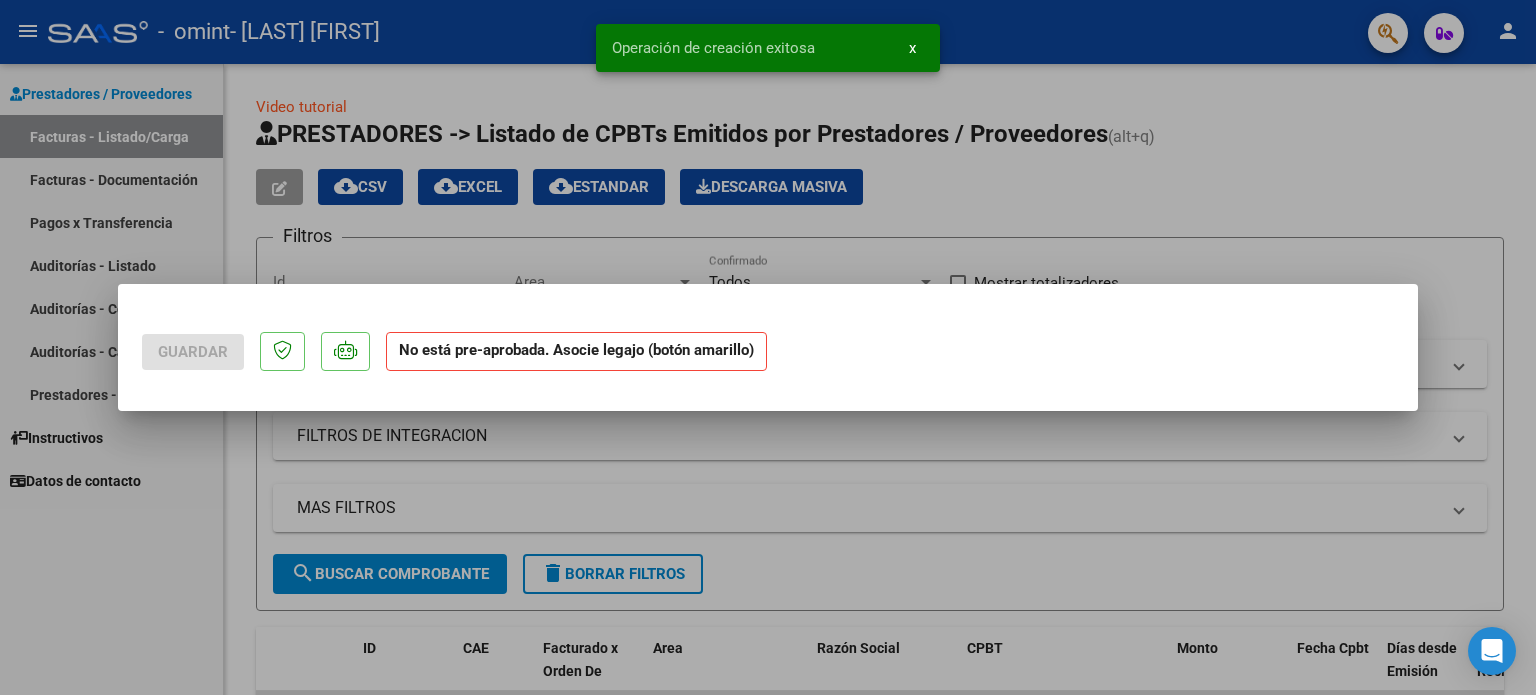 scroll, scrollTop: 0, scrollLeft: 0, axis: both 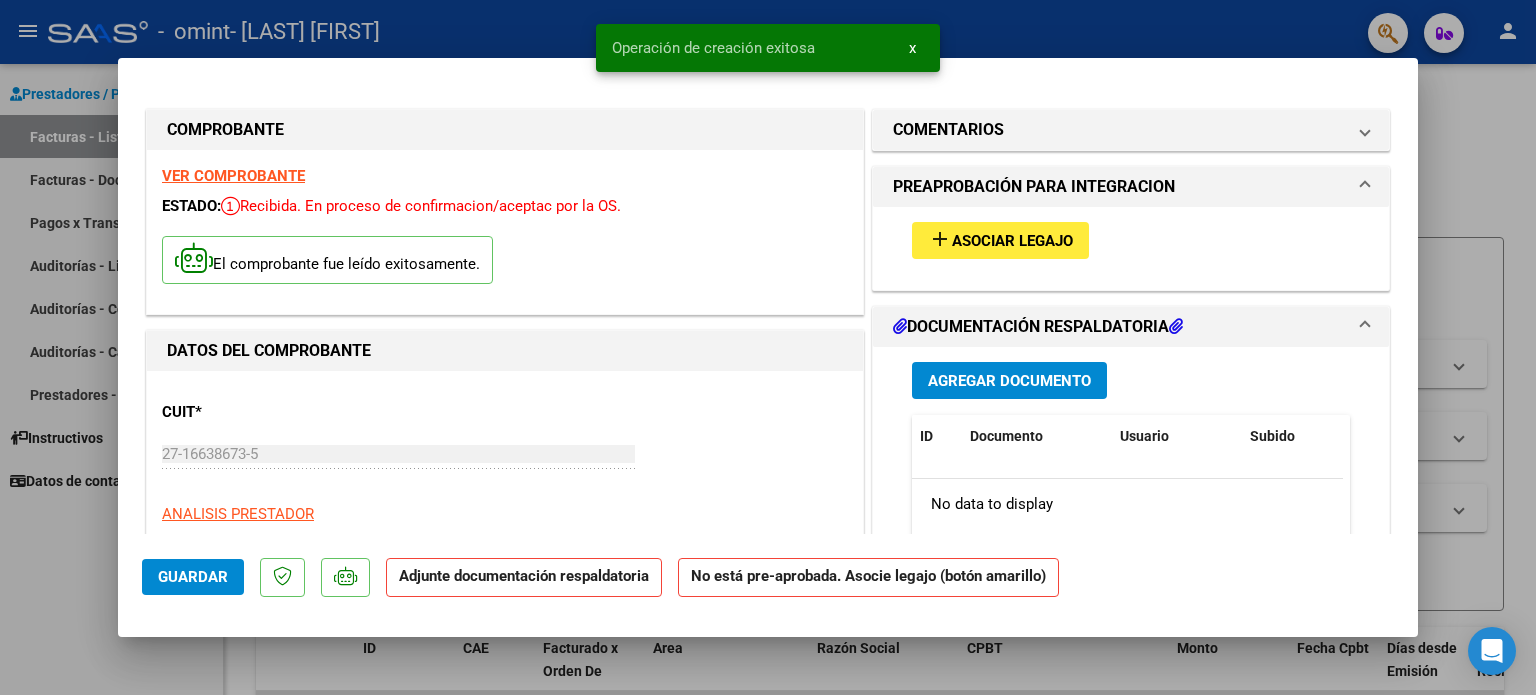 click on "Asociar Legajo" at bounding box center [1012, 241] 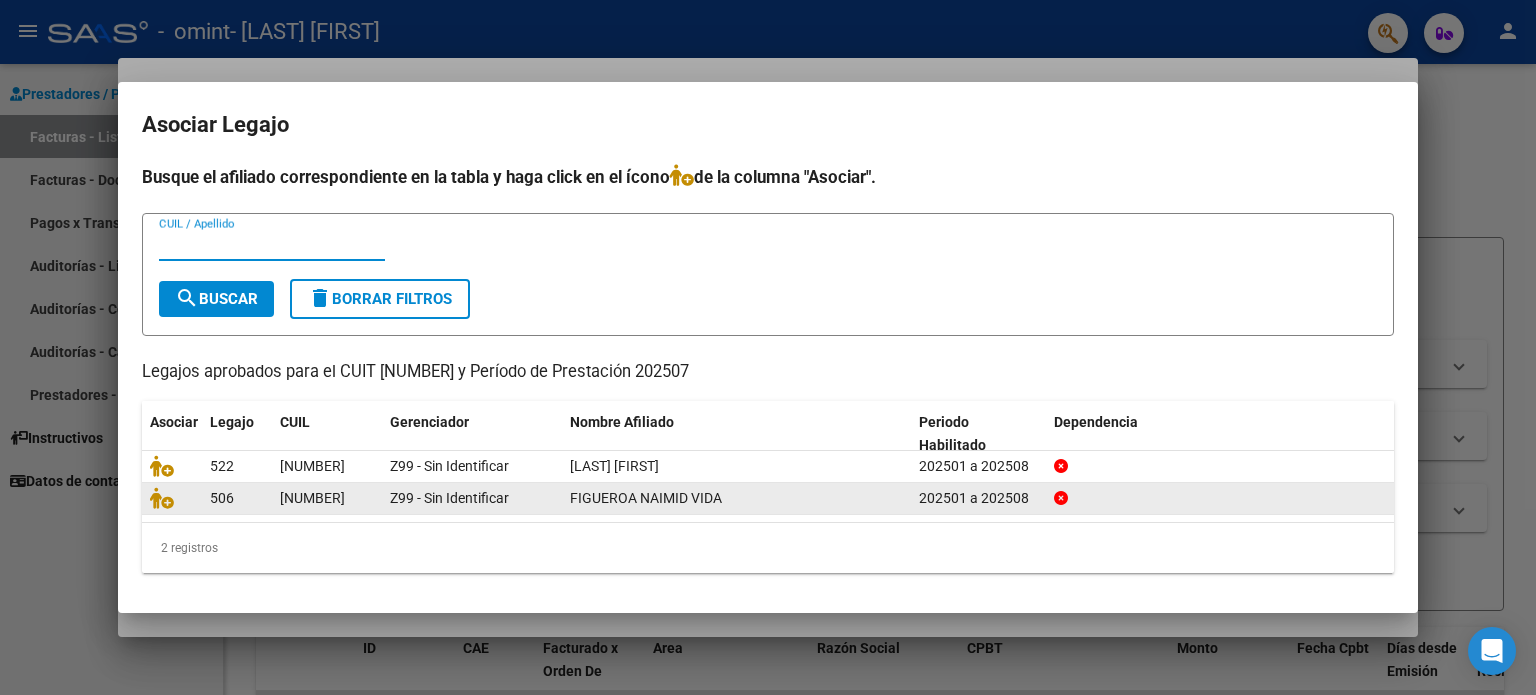 click on "FIGUEROA NAIMID VIDA" 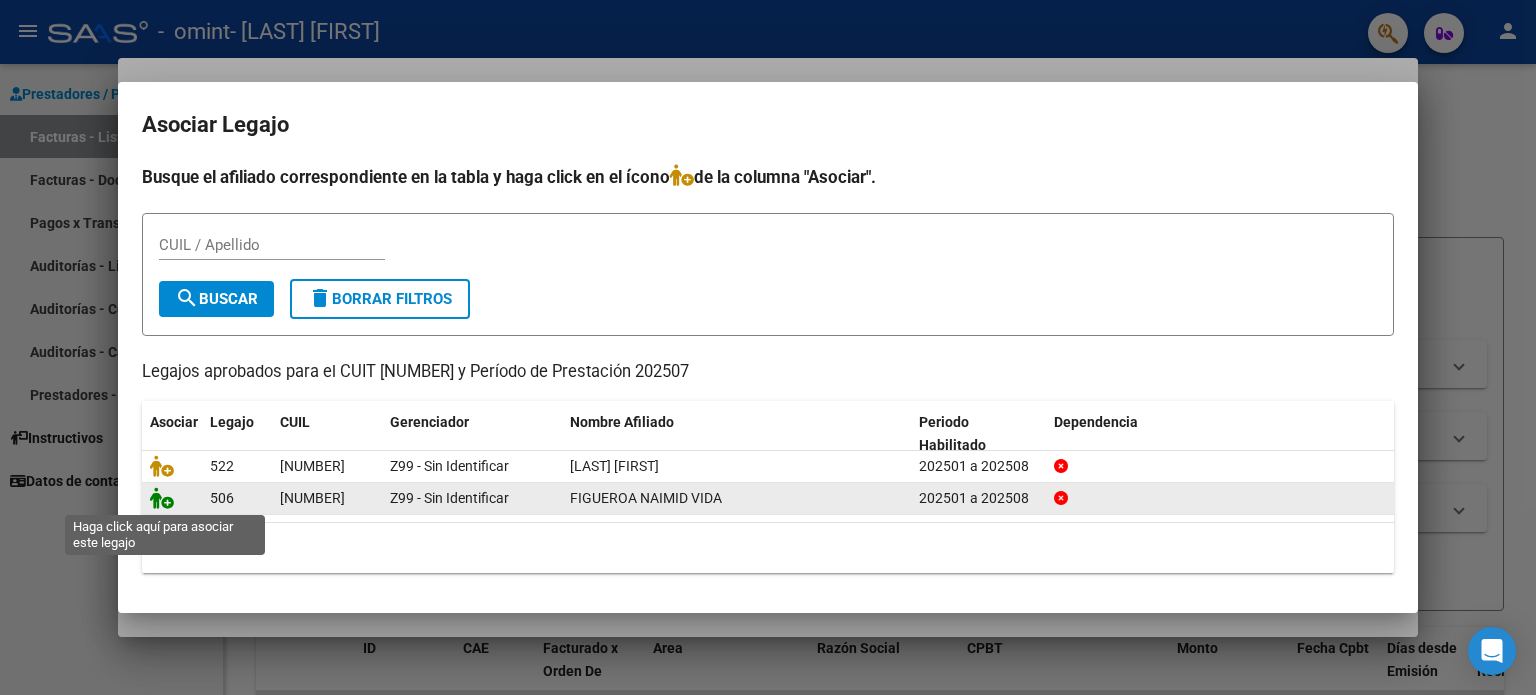 click 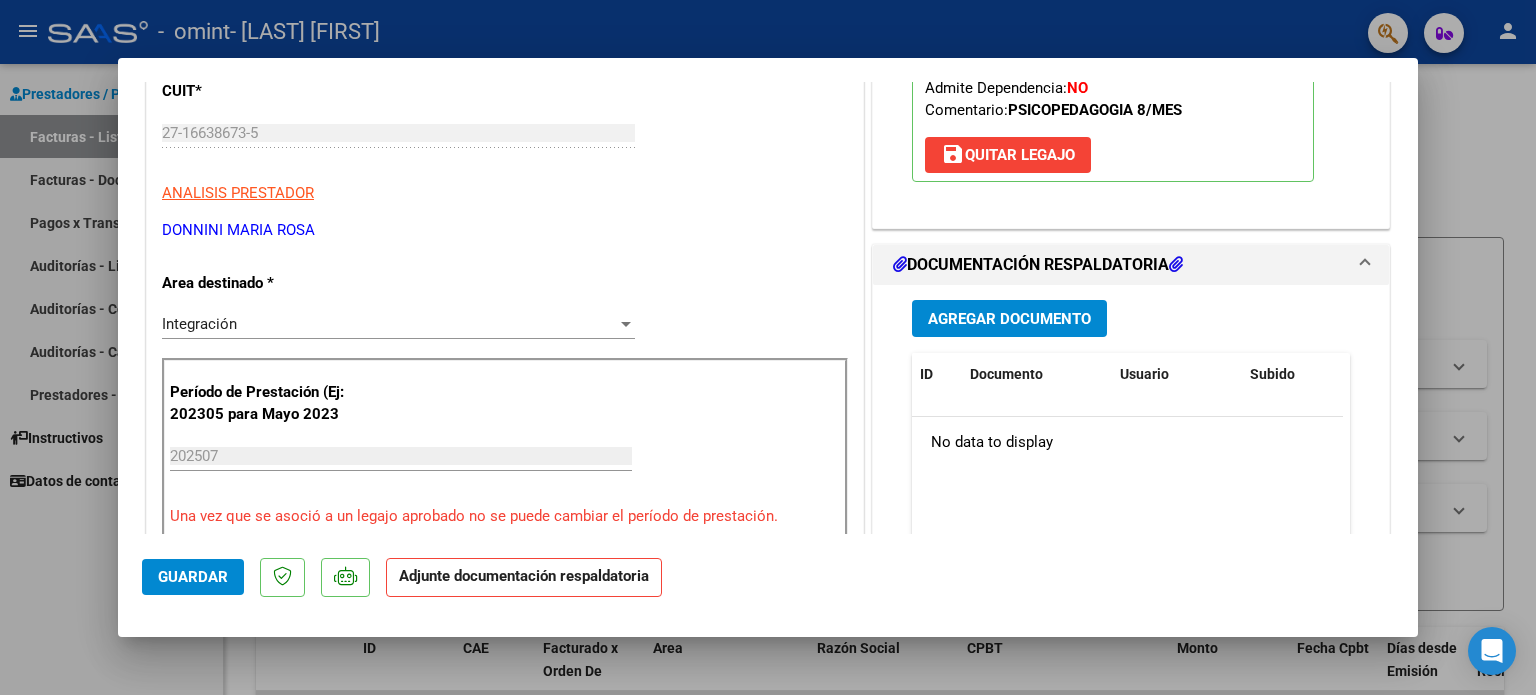 scroll, scrollTop: 330, scrollLeft: 0, axis: vertical 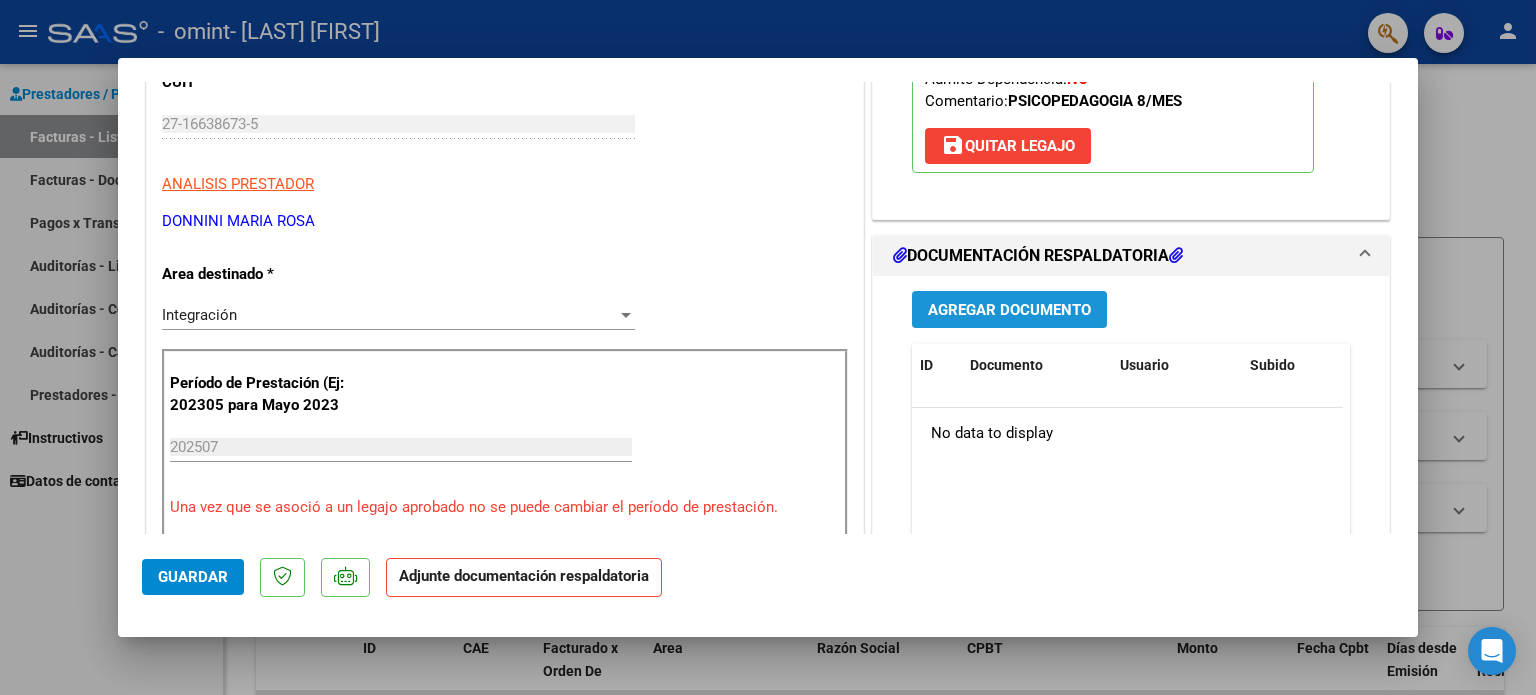 click on "Agregar Documento" at bounding box center (1009, 309) 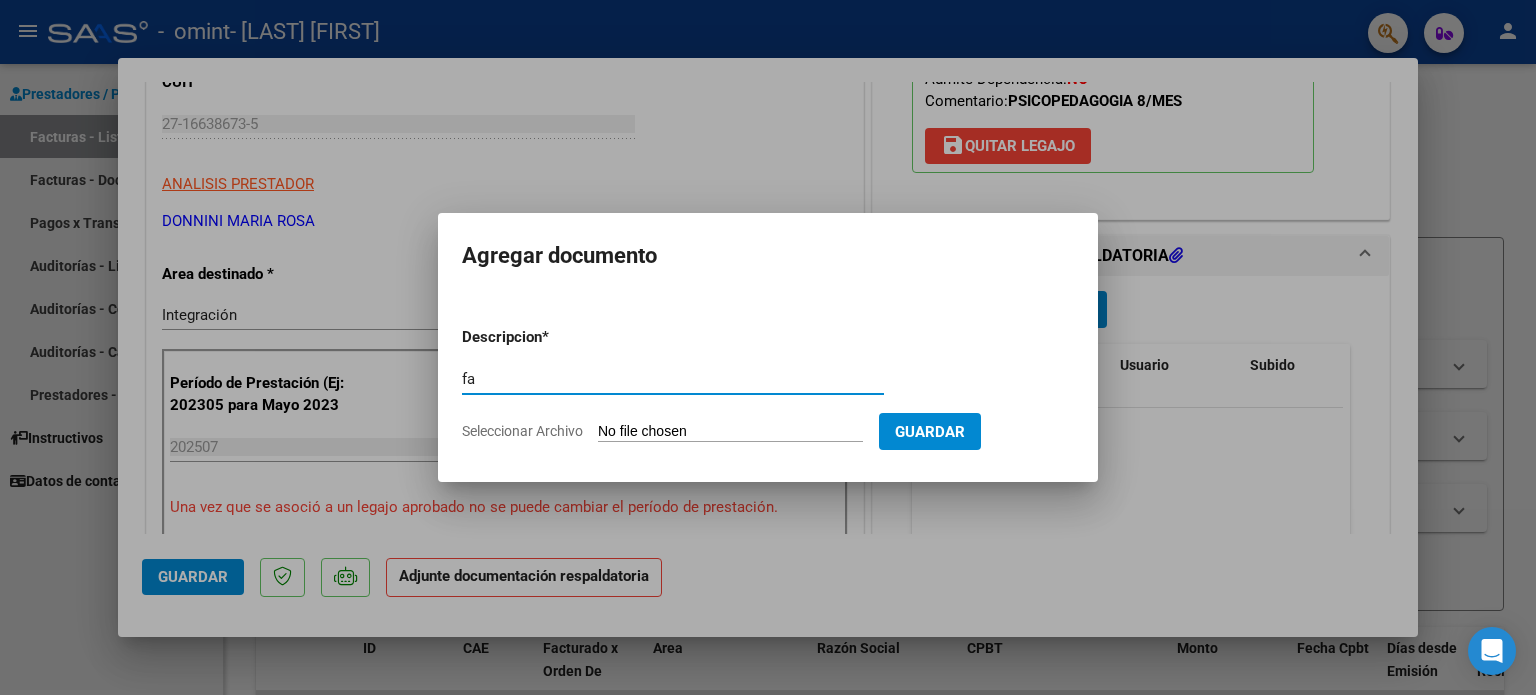 type on "f" 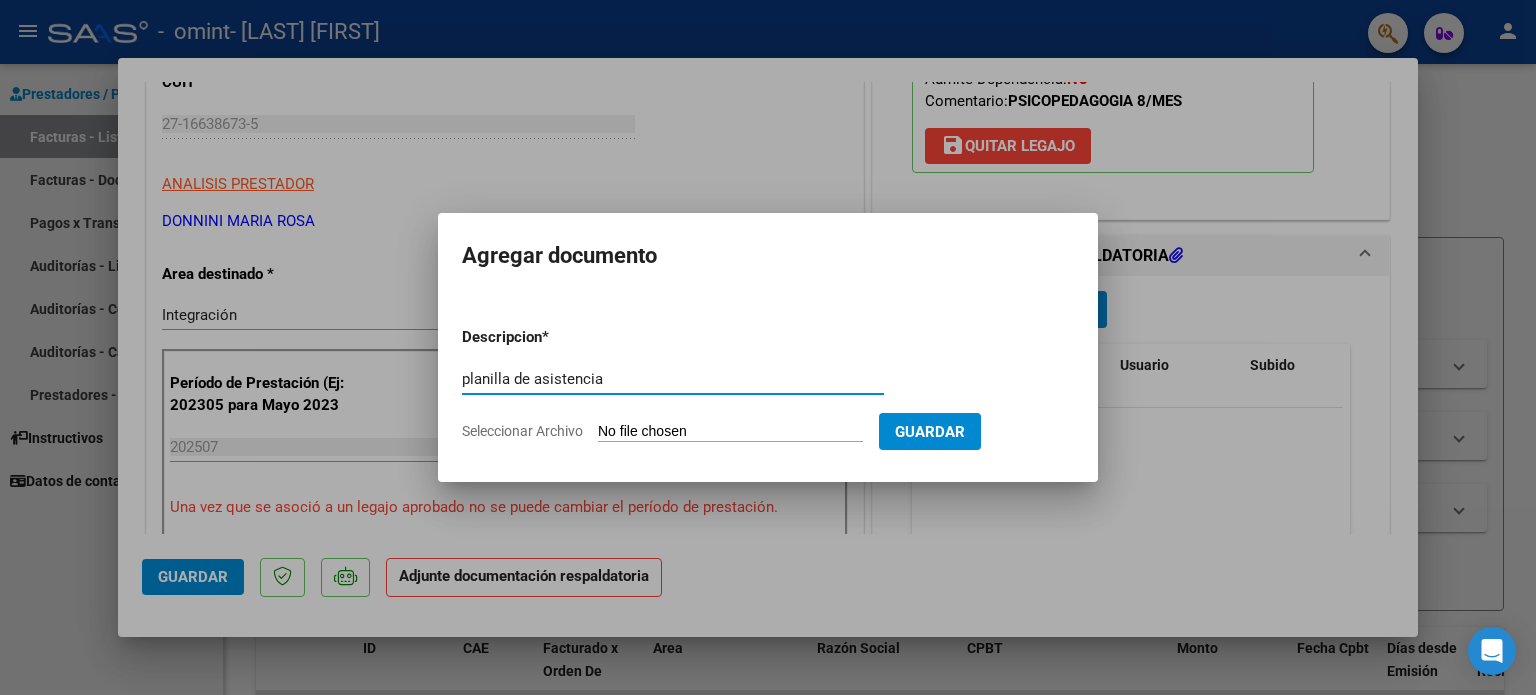 type on "planilla de asistencia" 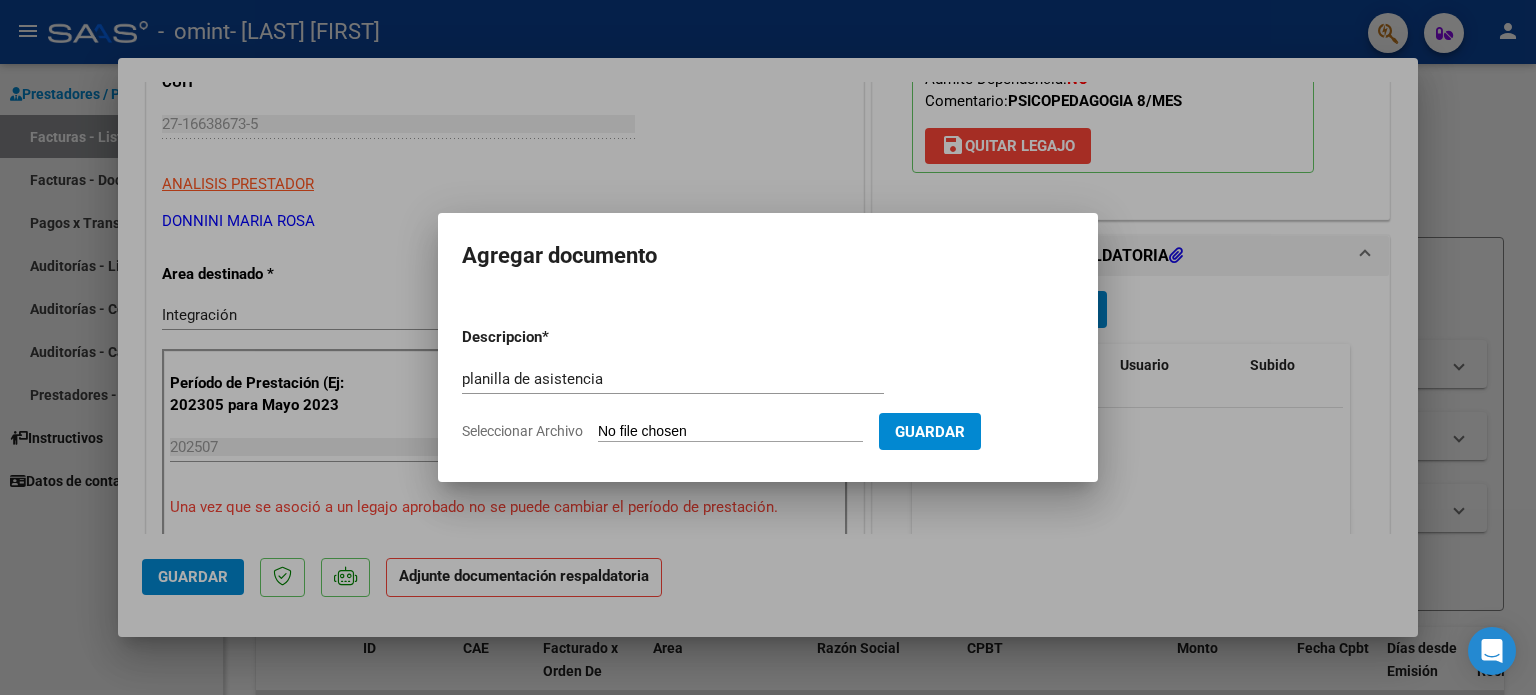 type on "C:\fakepath\[NAME].pdf" 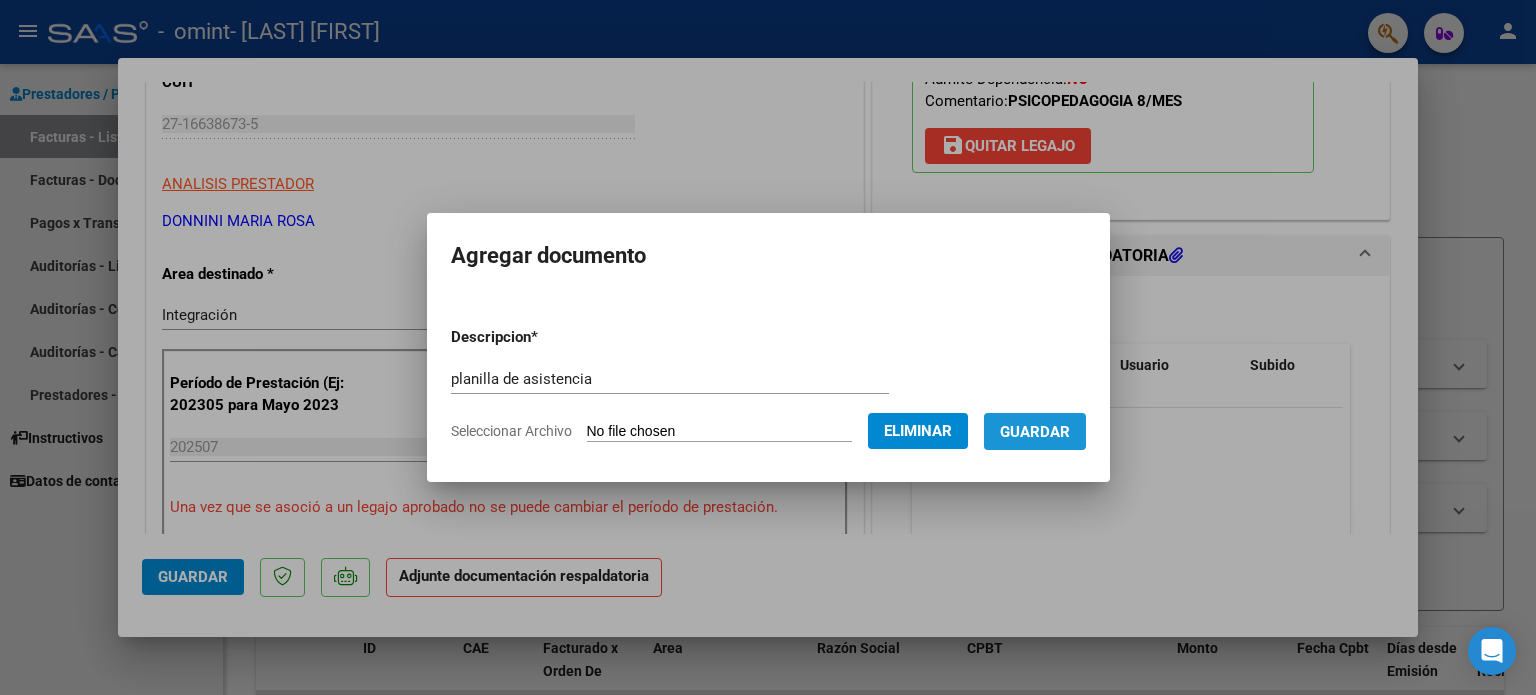 click on "Guardar" at bounding box center (1035, 431) 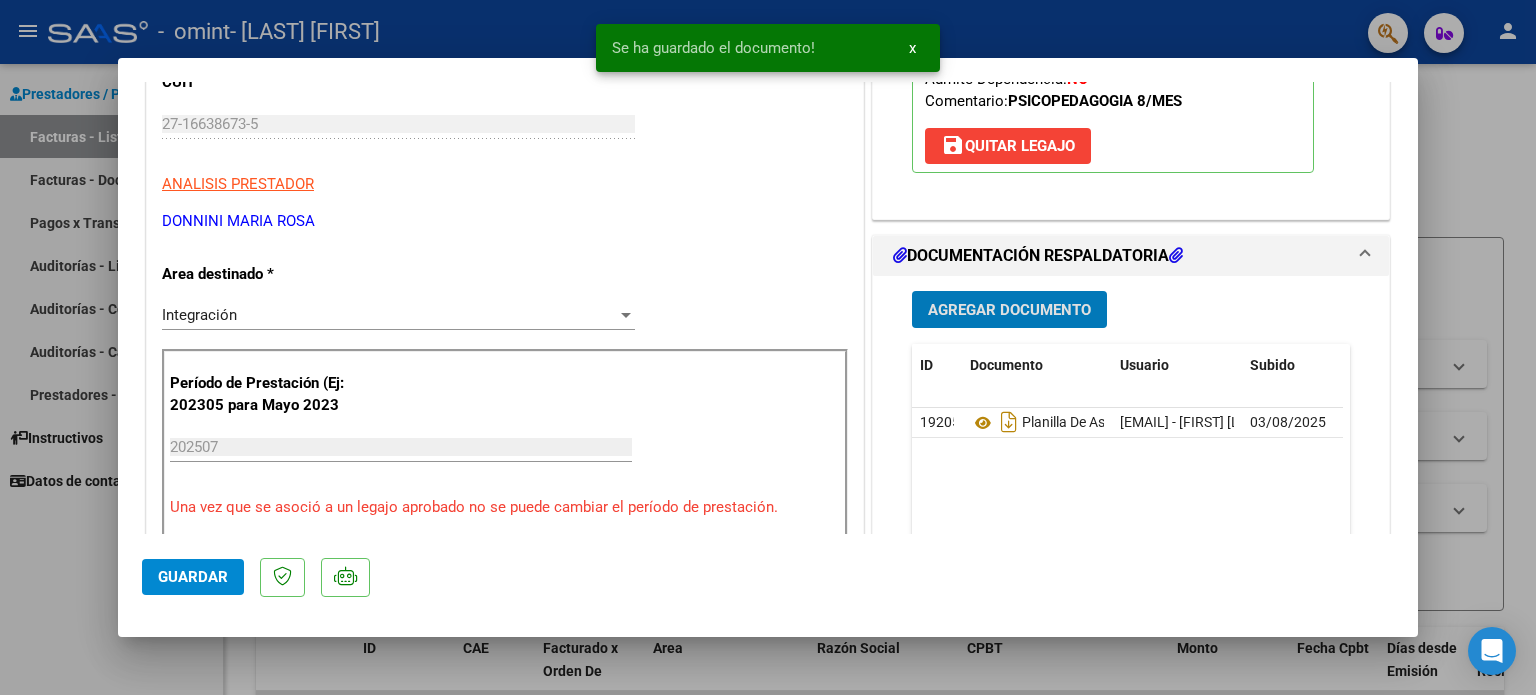 click on "Guardar" 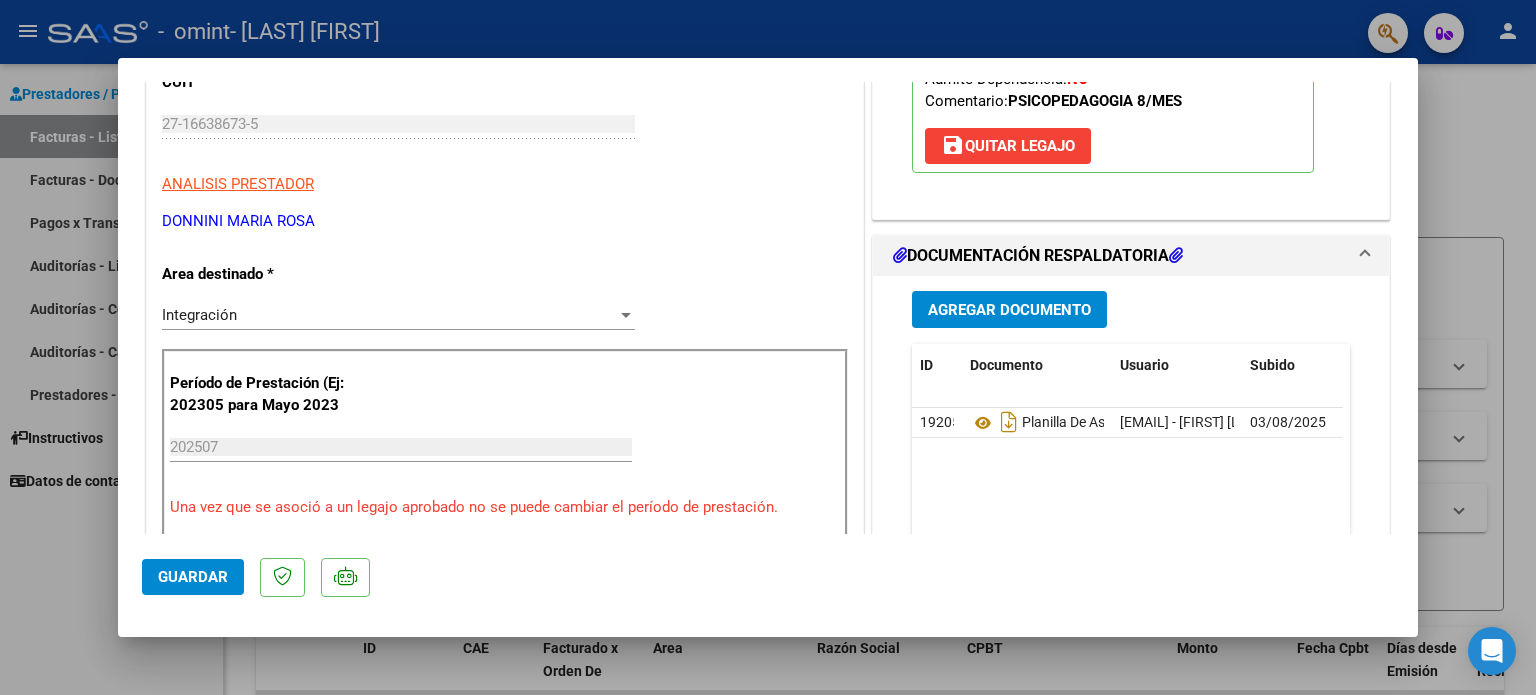 click at bounding box center (768, 347) 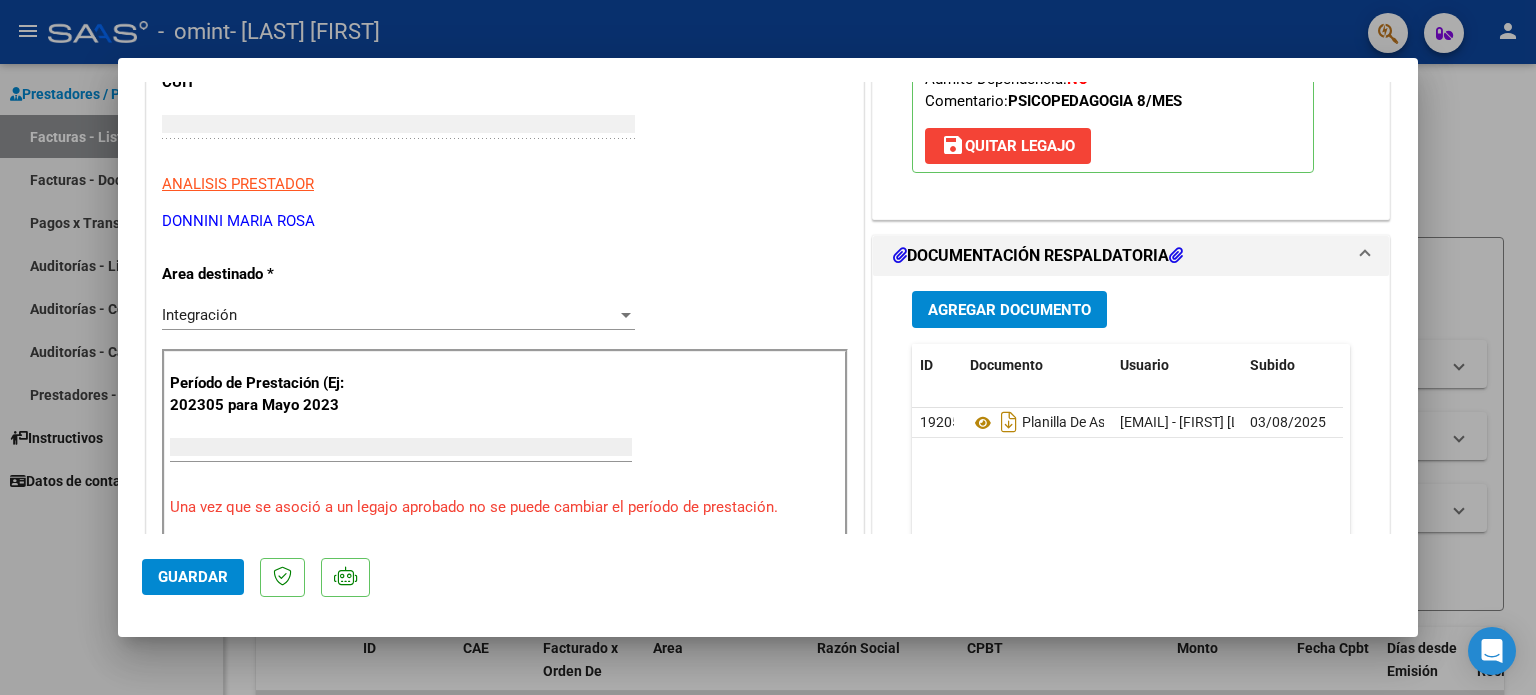 type 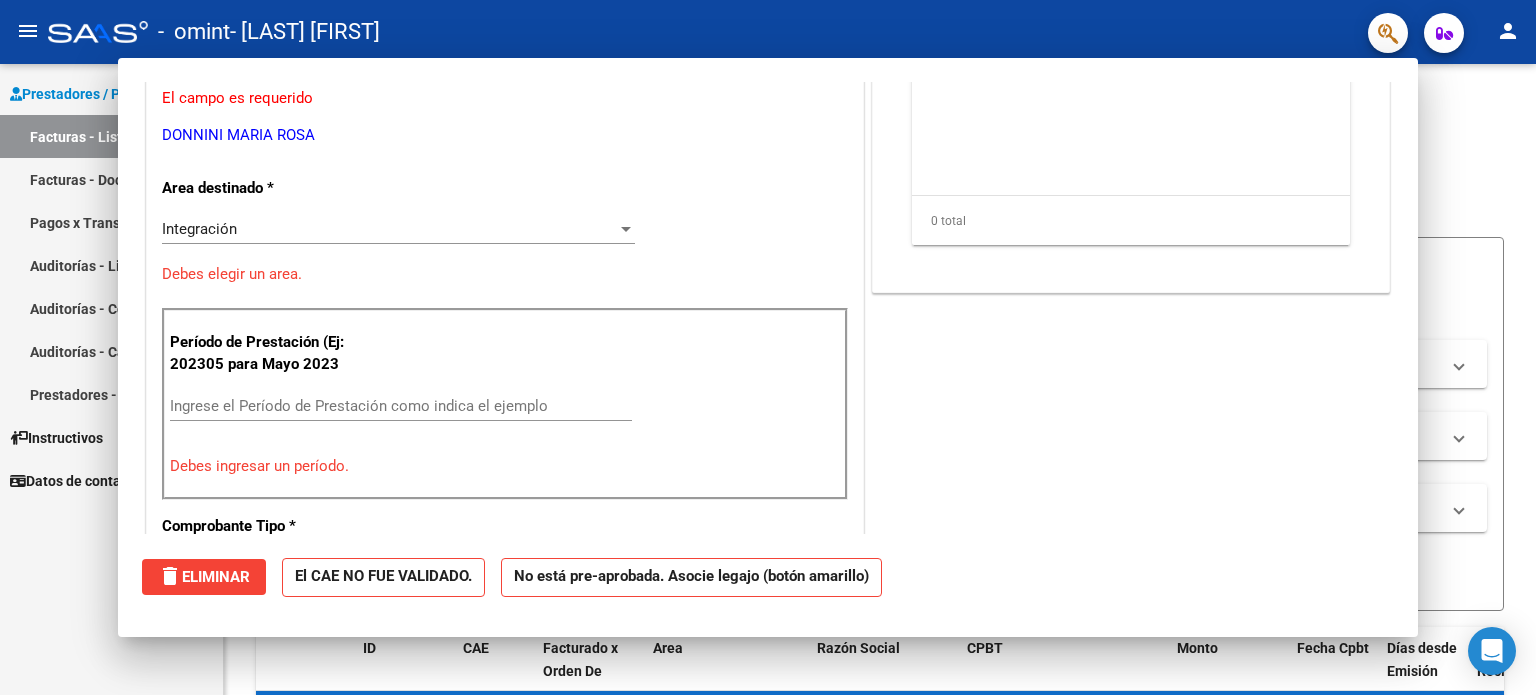 scroll, scrollTop: 0, scrollLeft: 0, axis: both 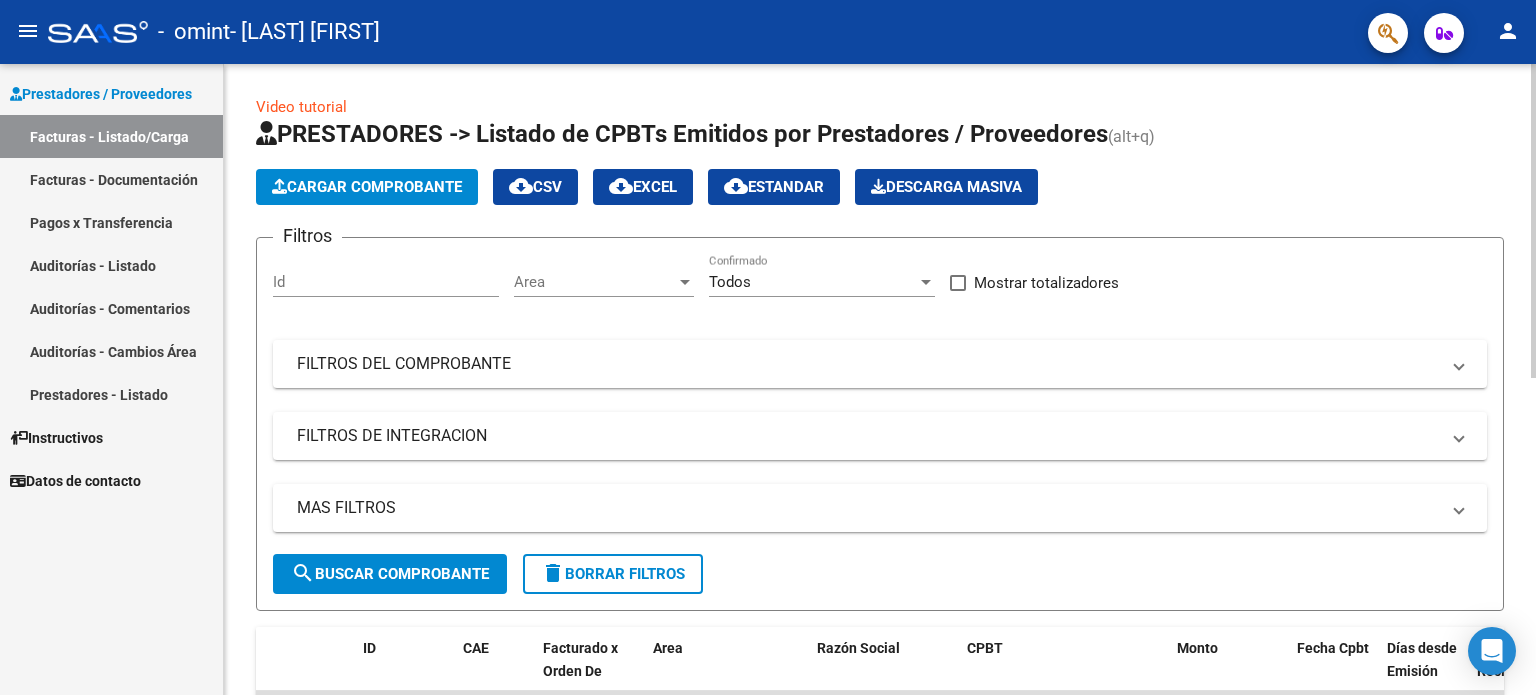 click on "Cargar Comprobante" 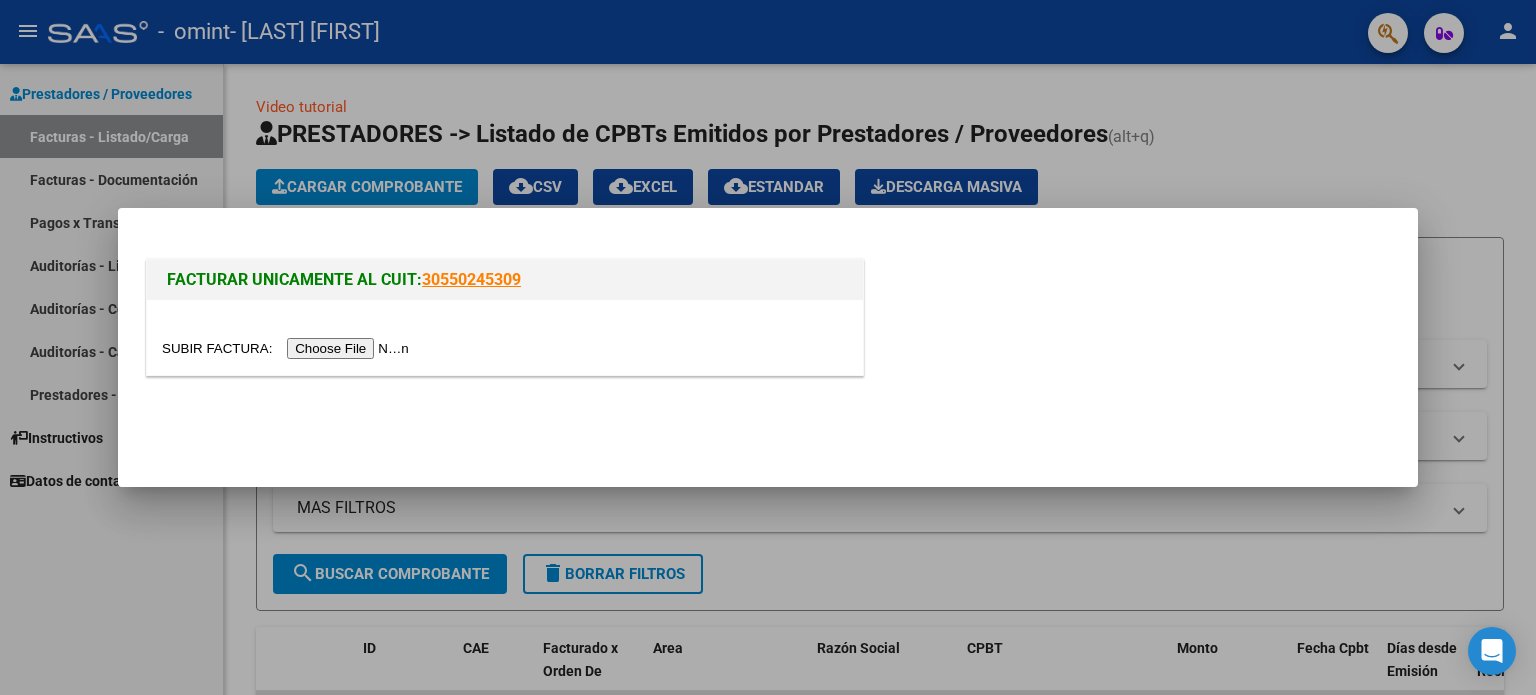 click at bounding box center (288, 348) 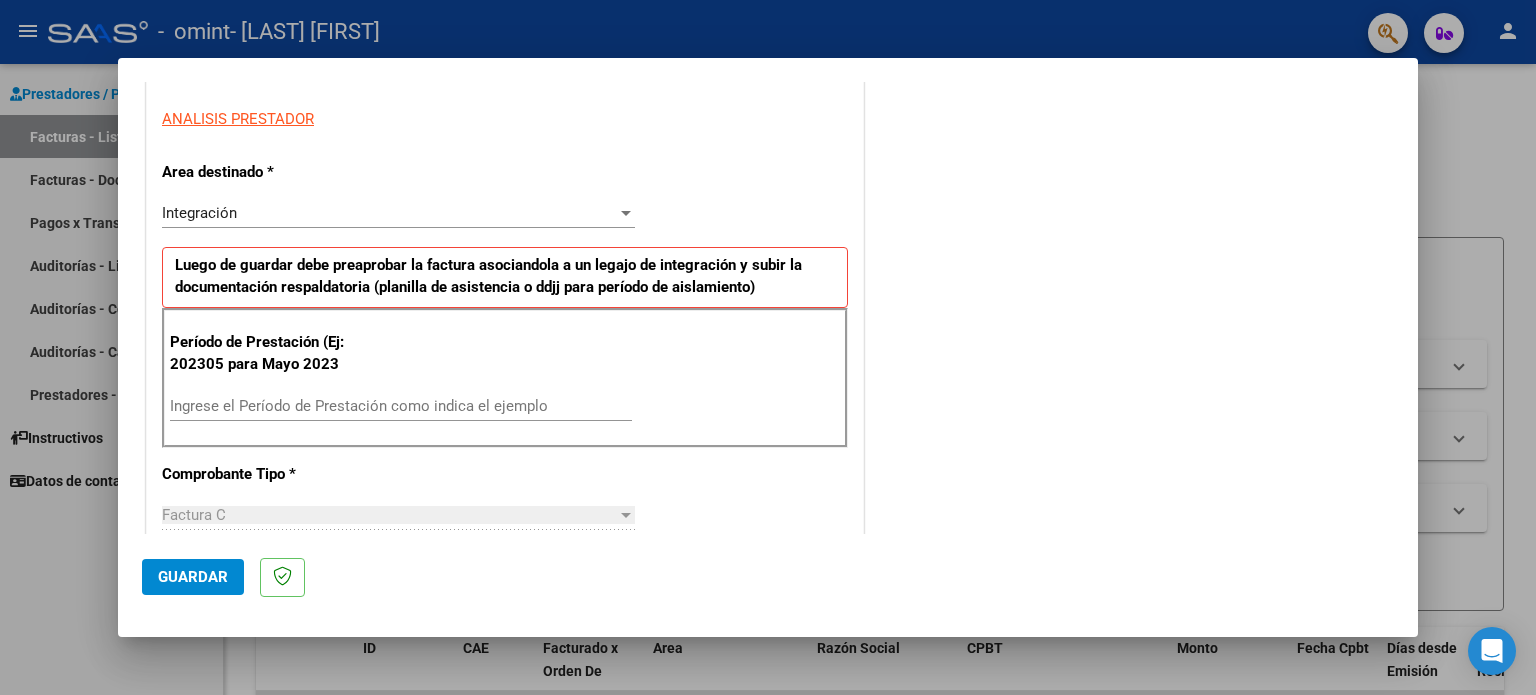 scroll, scrollTop: 408, scrollLeft: 0, axis: vertical 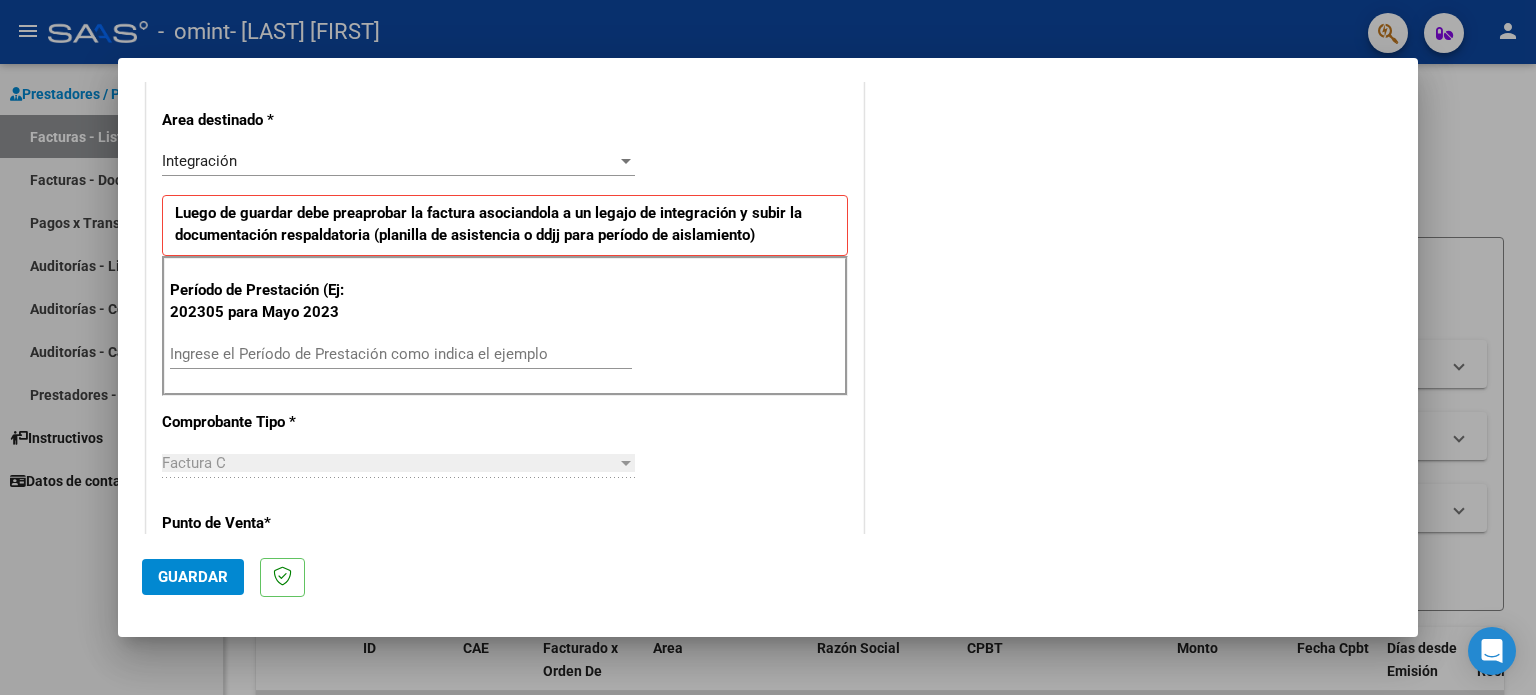 click on "Ingrese el Período de Prestación como indica el ejemplo" at bounding box center (401, 354) 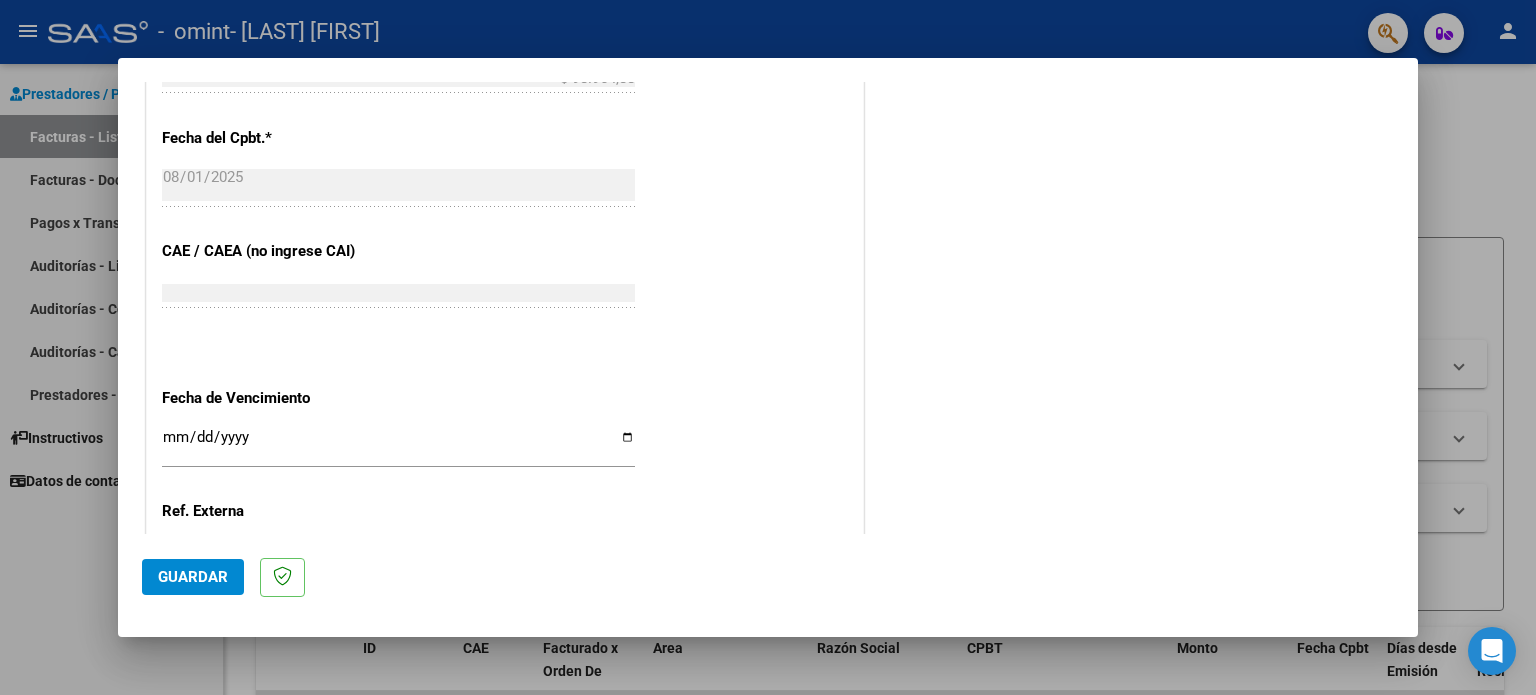 scroll, scrollTop: 1100, scrollLeft: 0, axis: vertical 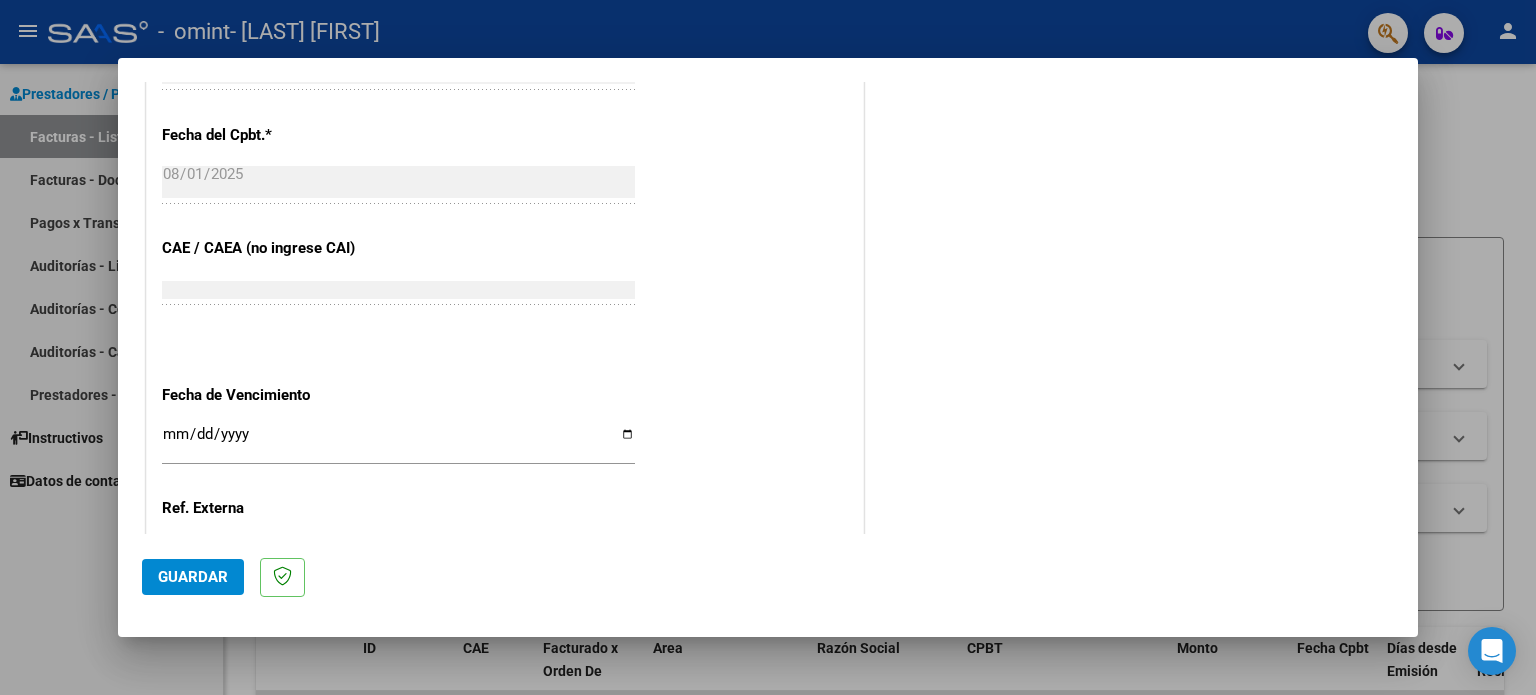 type on "202507" 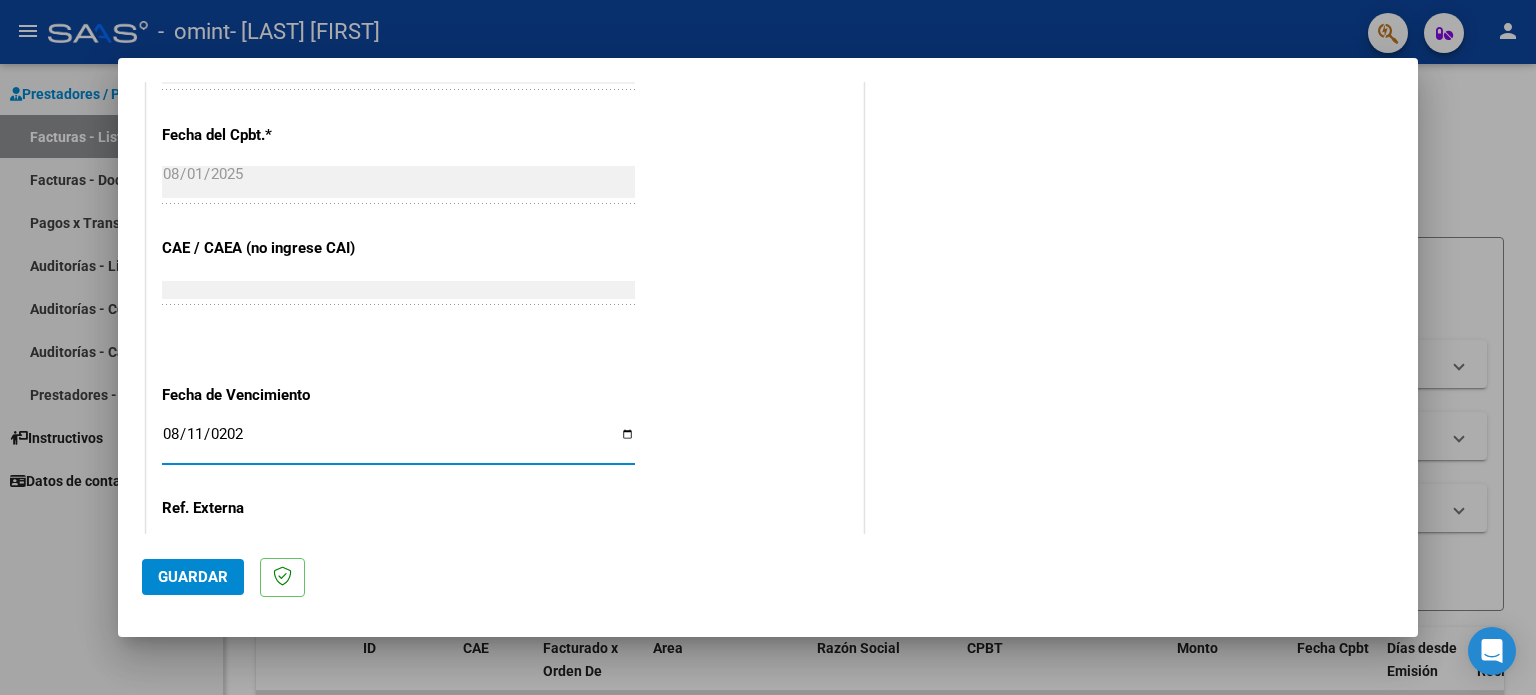 type on "2025-08-11" 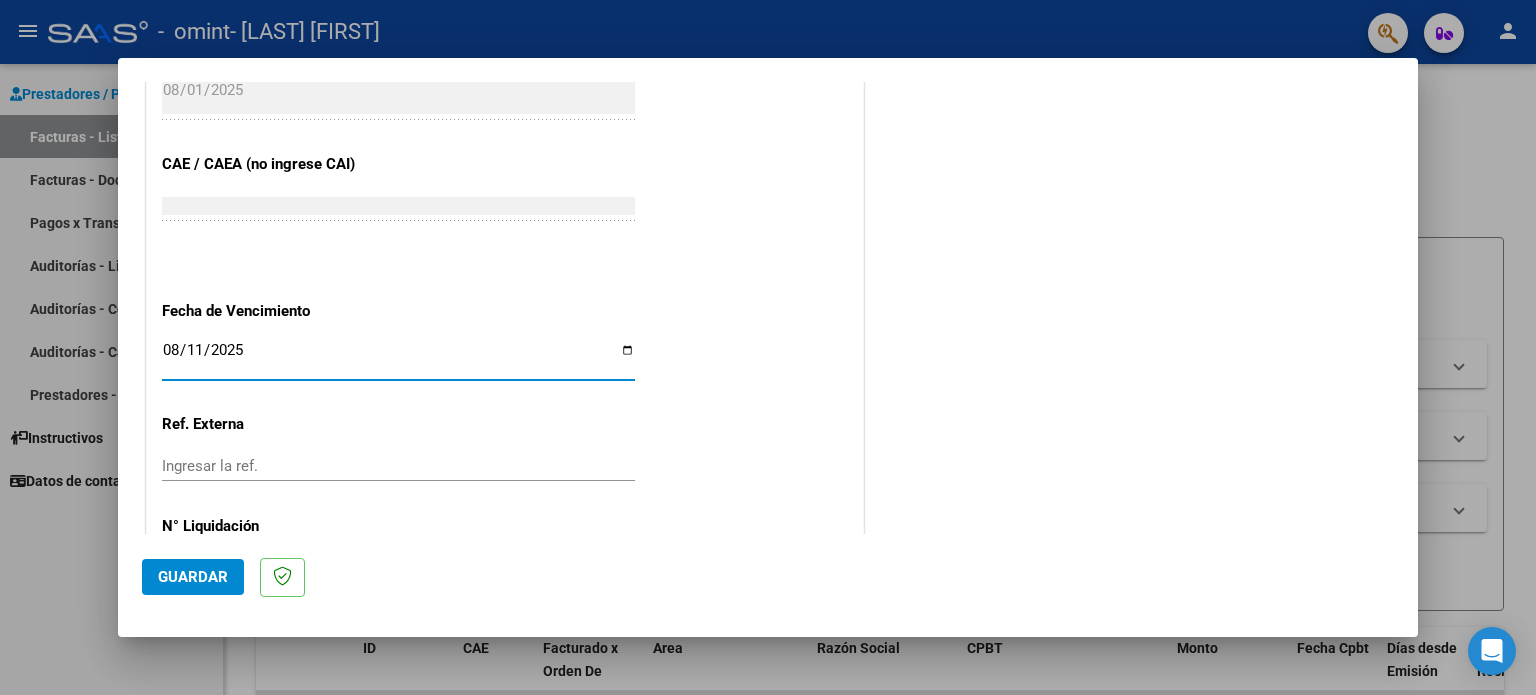 scroll, scrollTop: 1268, scrollLeft: 0, axis: vertical 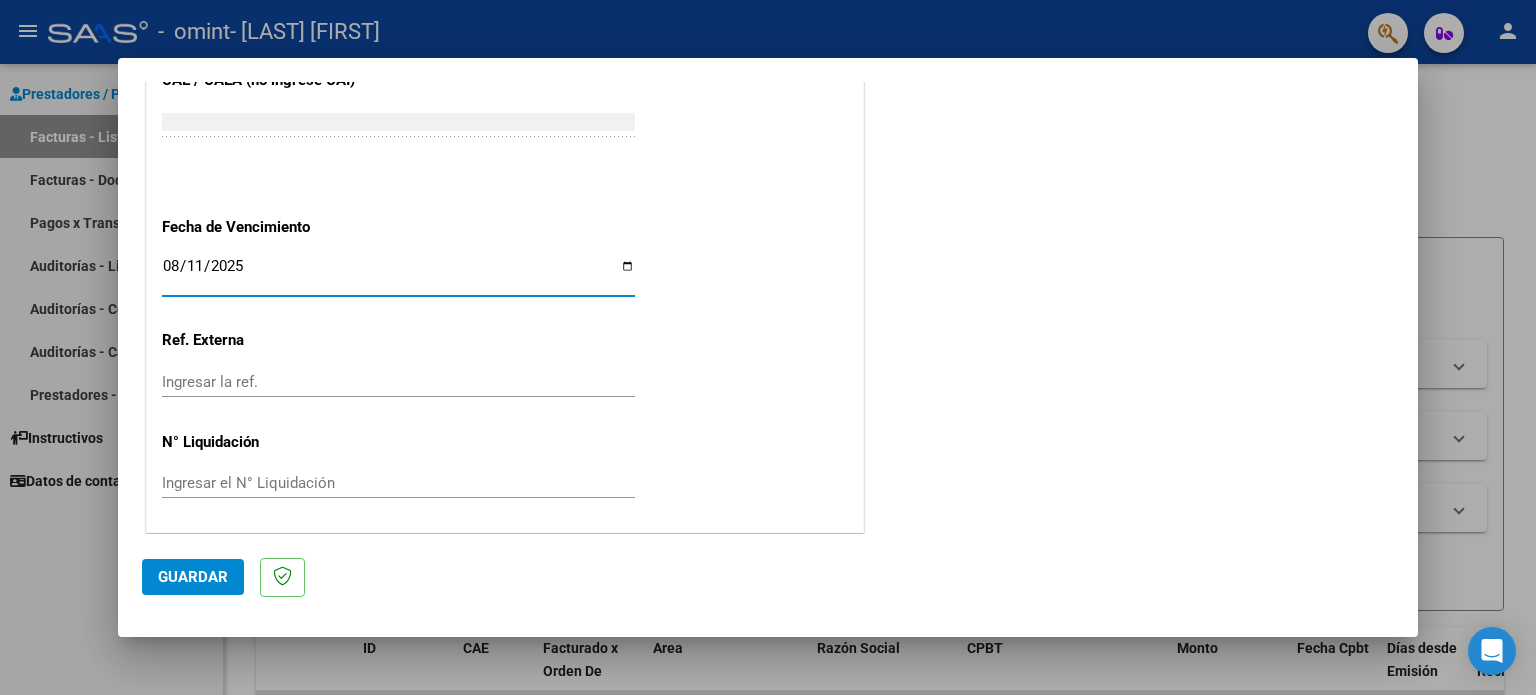 click on "Guardar" 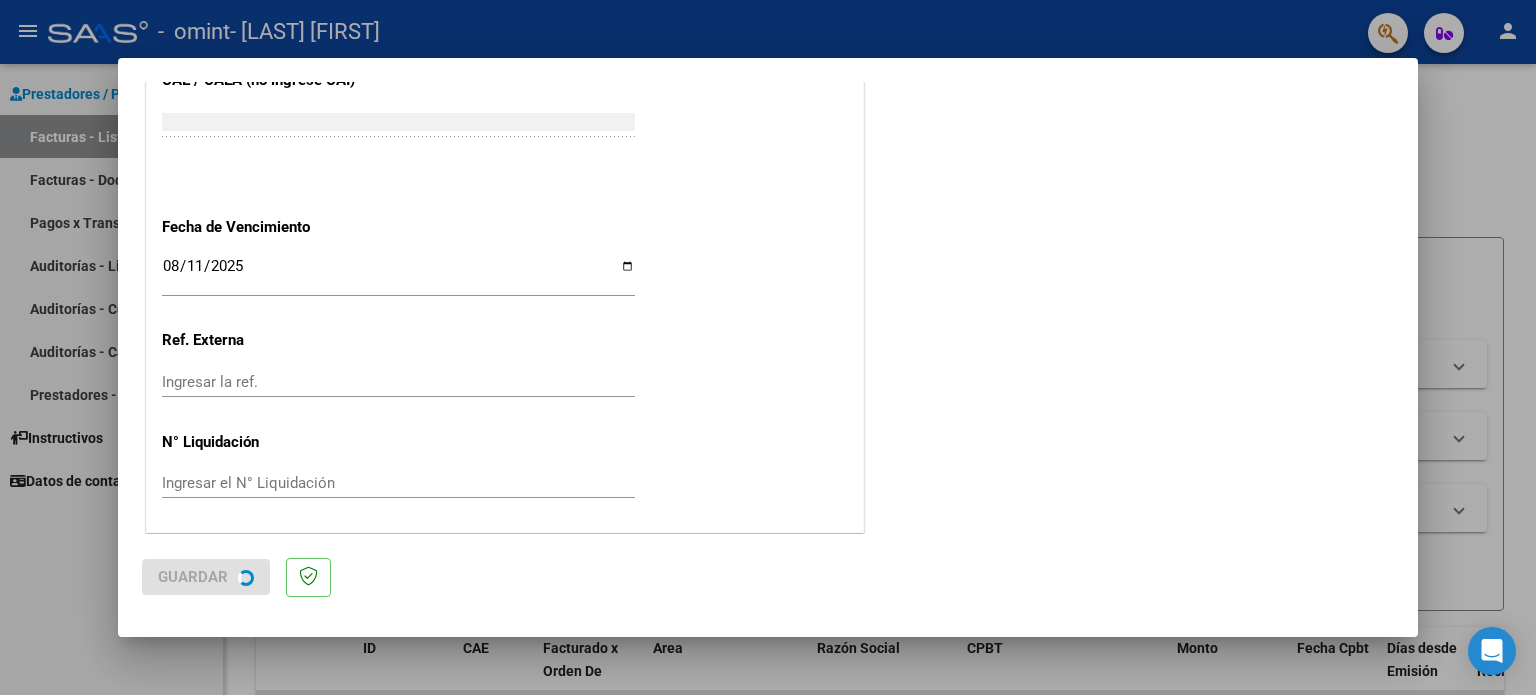 scroll, scrollTop: 0, scrollLeft: 0, axis: both 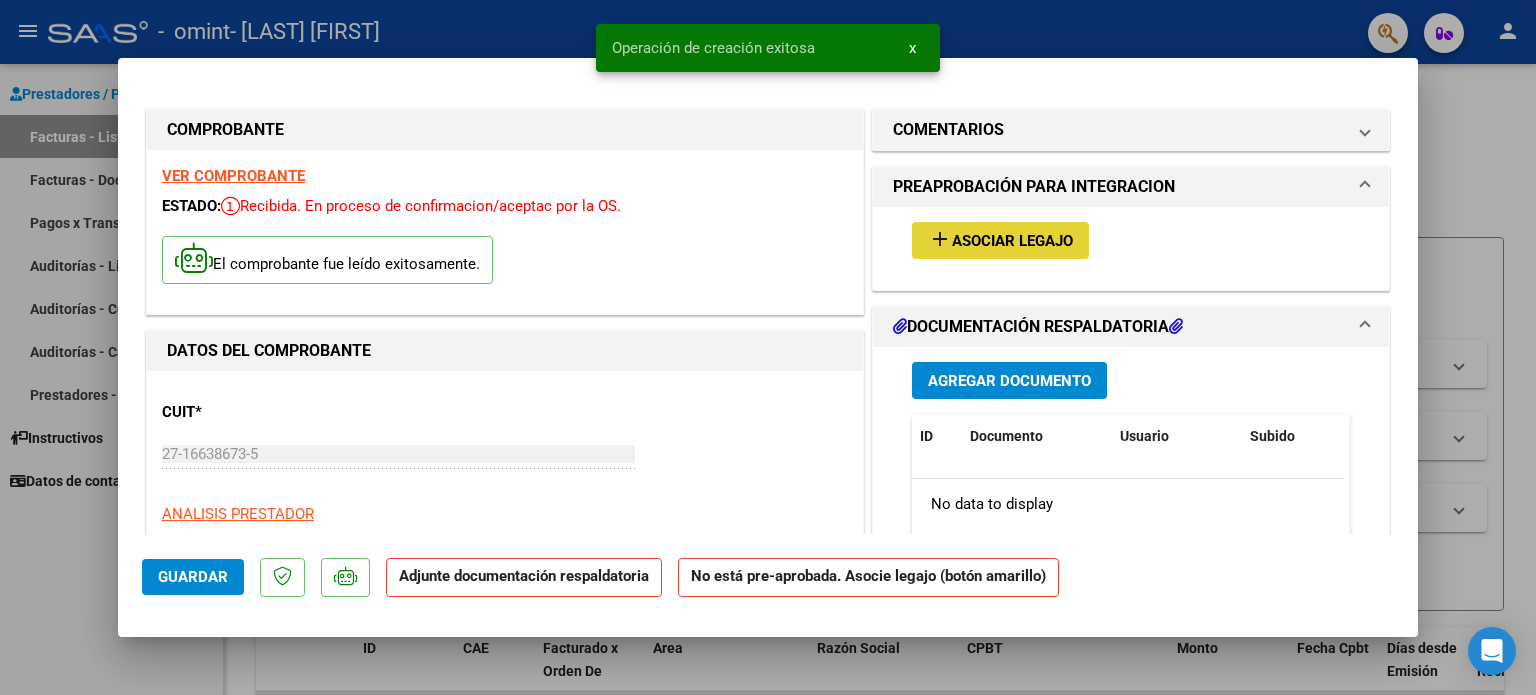click on "Asociar Legajo" at bounding box center (1012, 241) 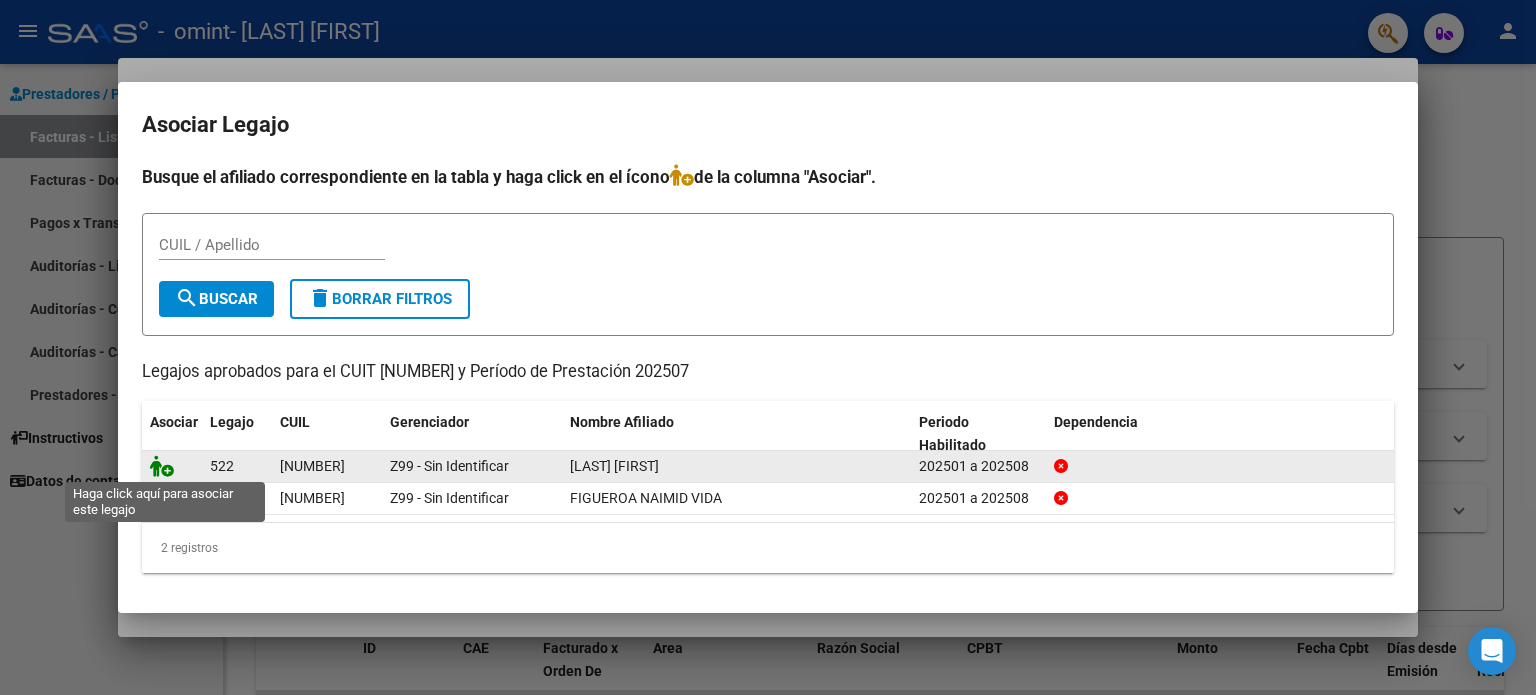 click 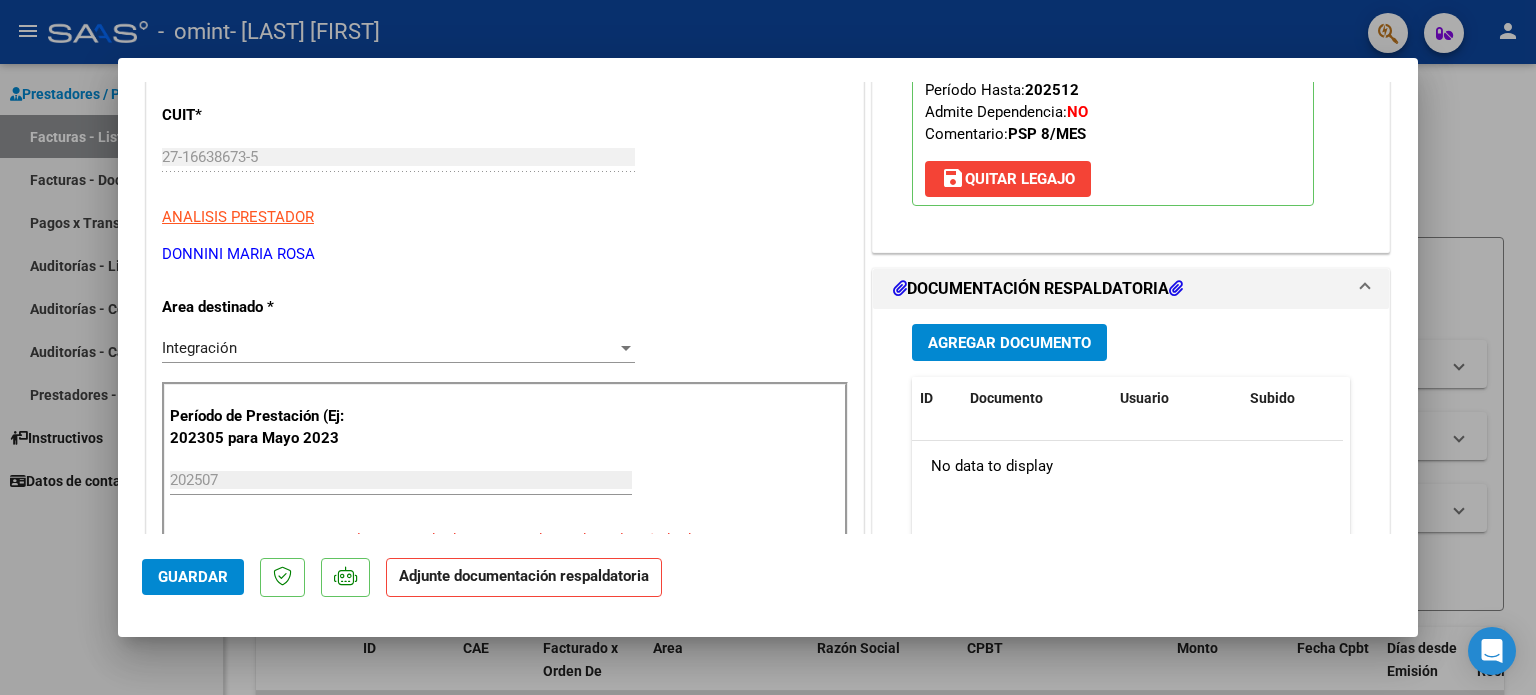 scroll, scrollTop: 311, scrollLeft: 0, axis: vertical 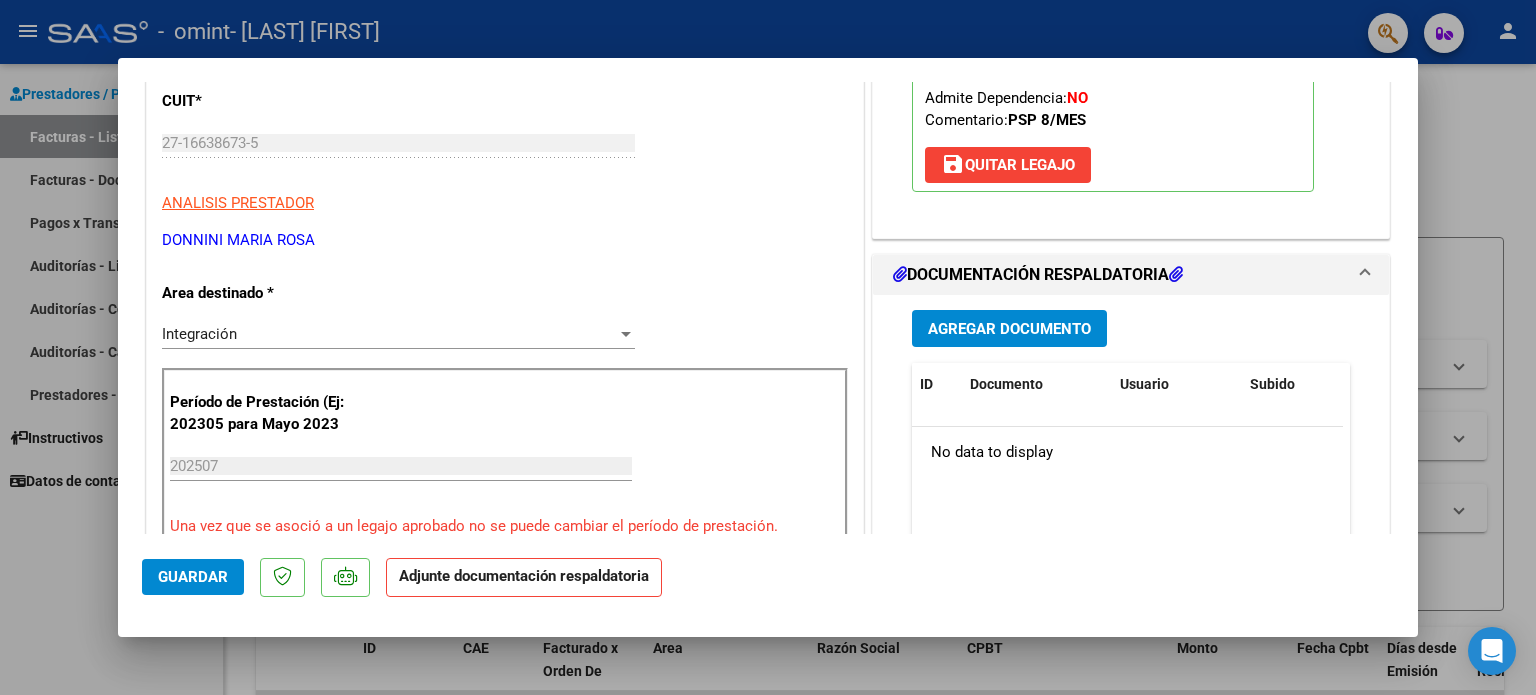 click on "DOCUMENTACIÓN RESPALDATORIA" at bounding box center [1038, 275] 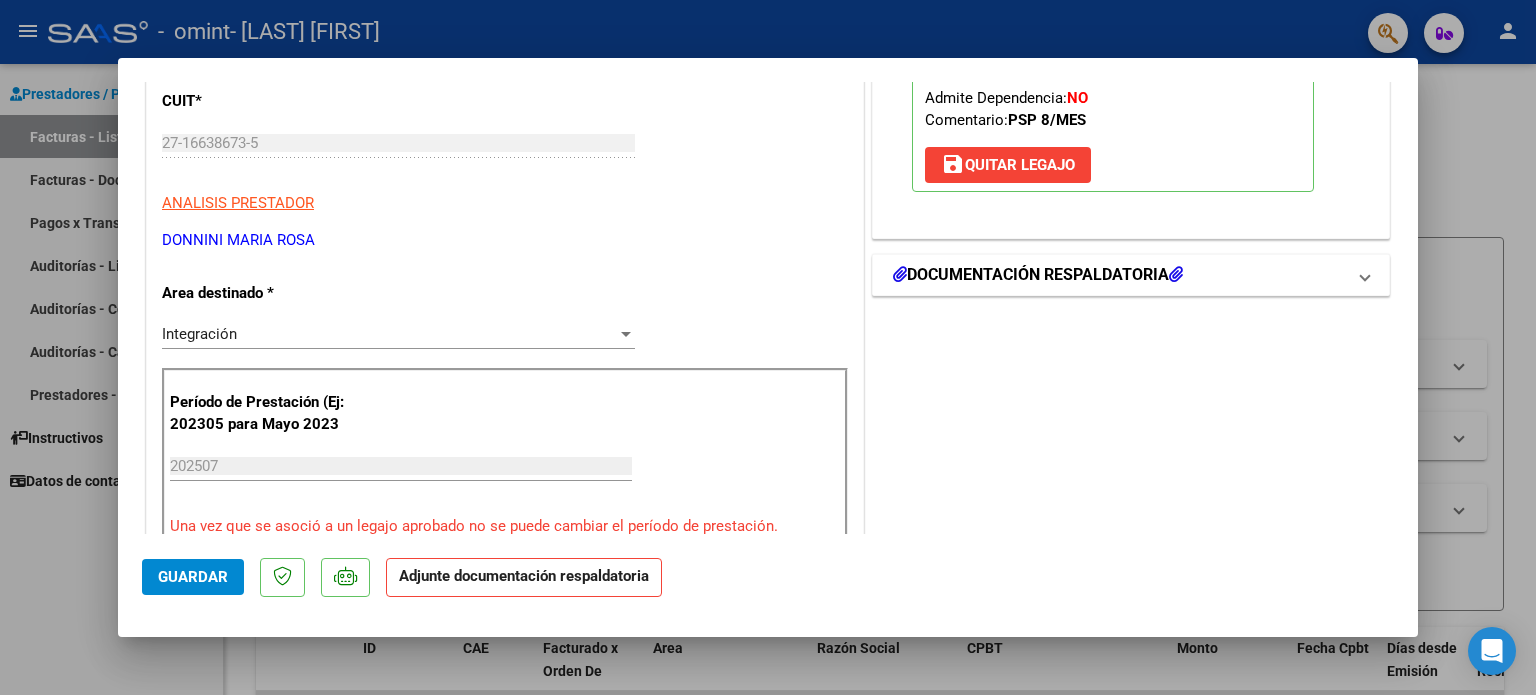 click on "DOCUMENTACIÓN RESPALDATORIA" at bounding box center (1038, 275) 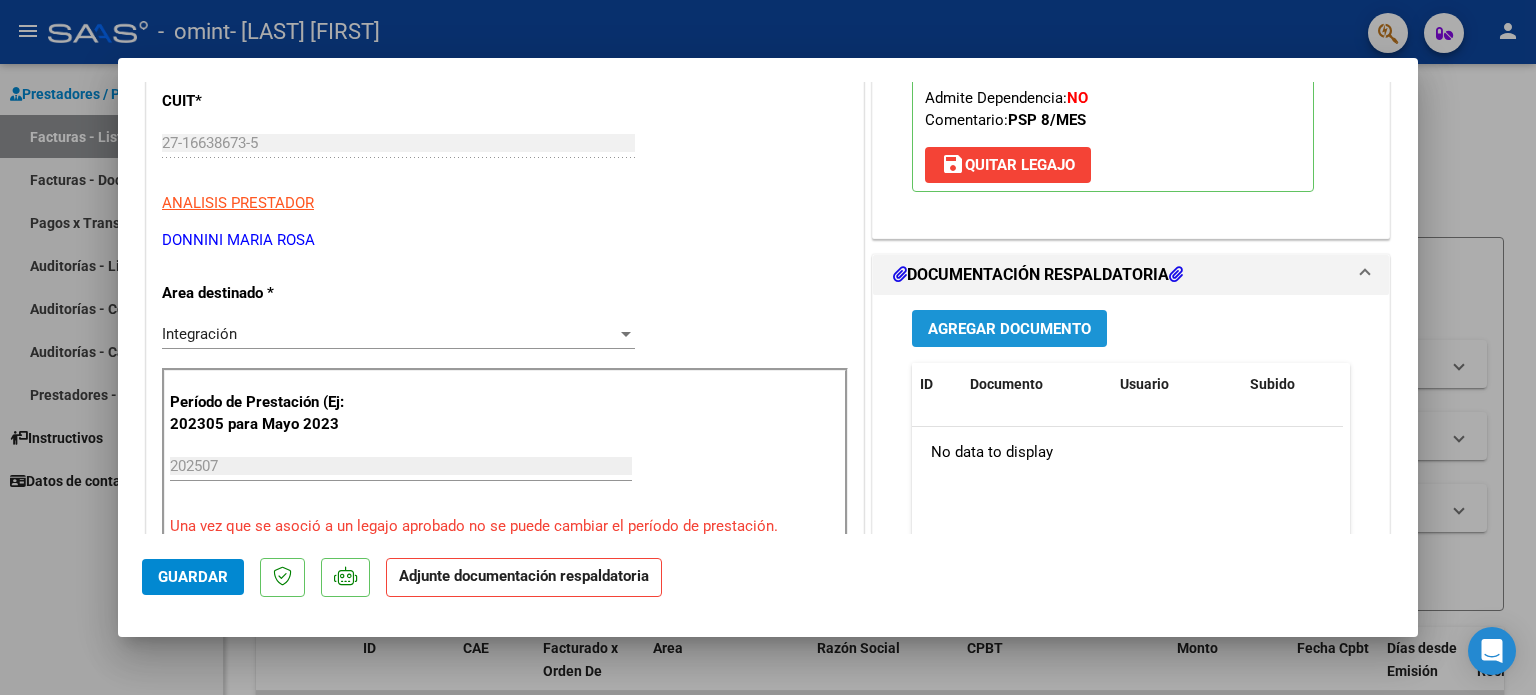 click on "Agregar Documento" at bounding box center [1009, 329] 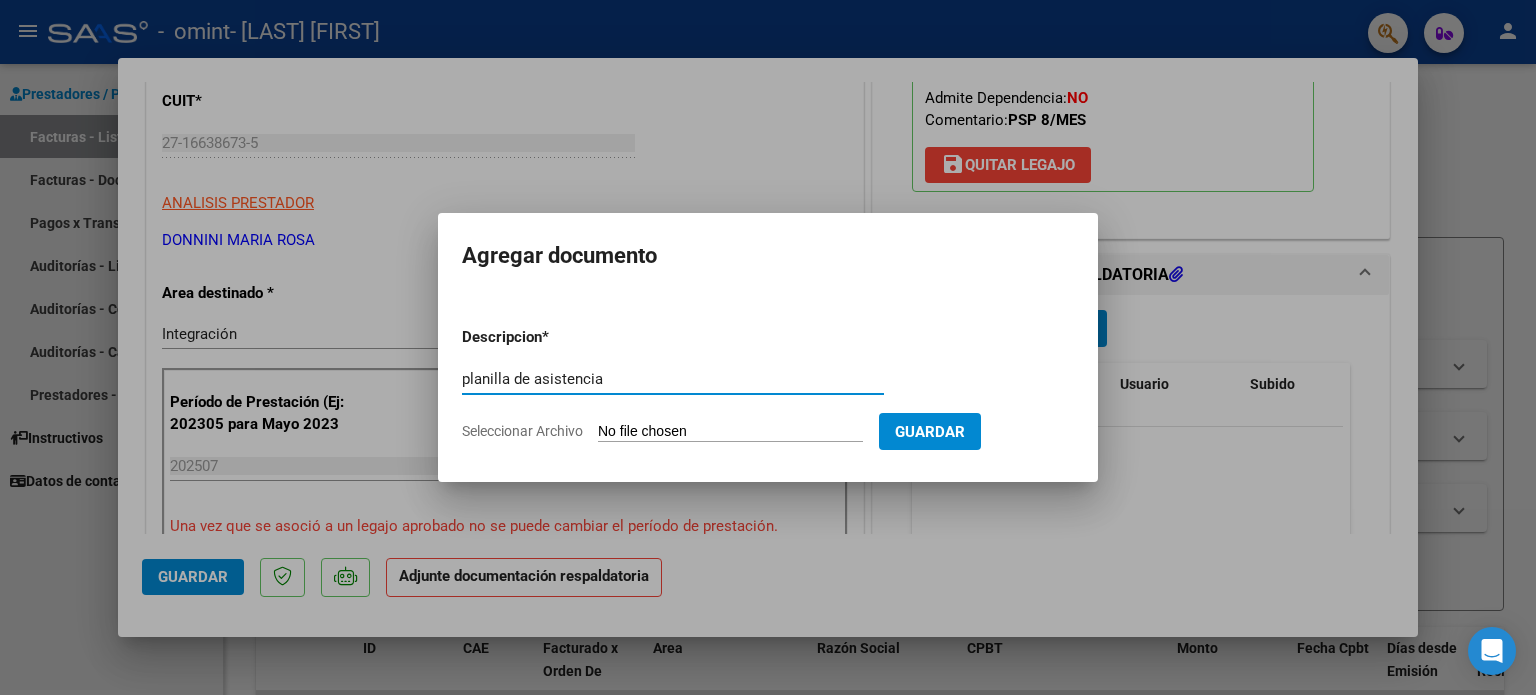 type on "planilla de asistencia" 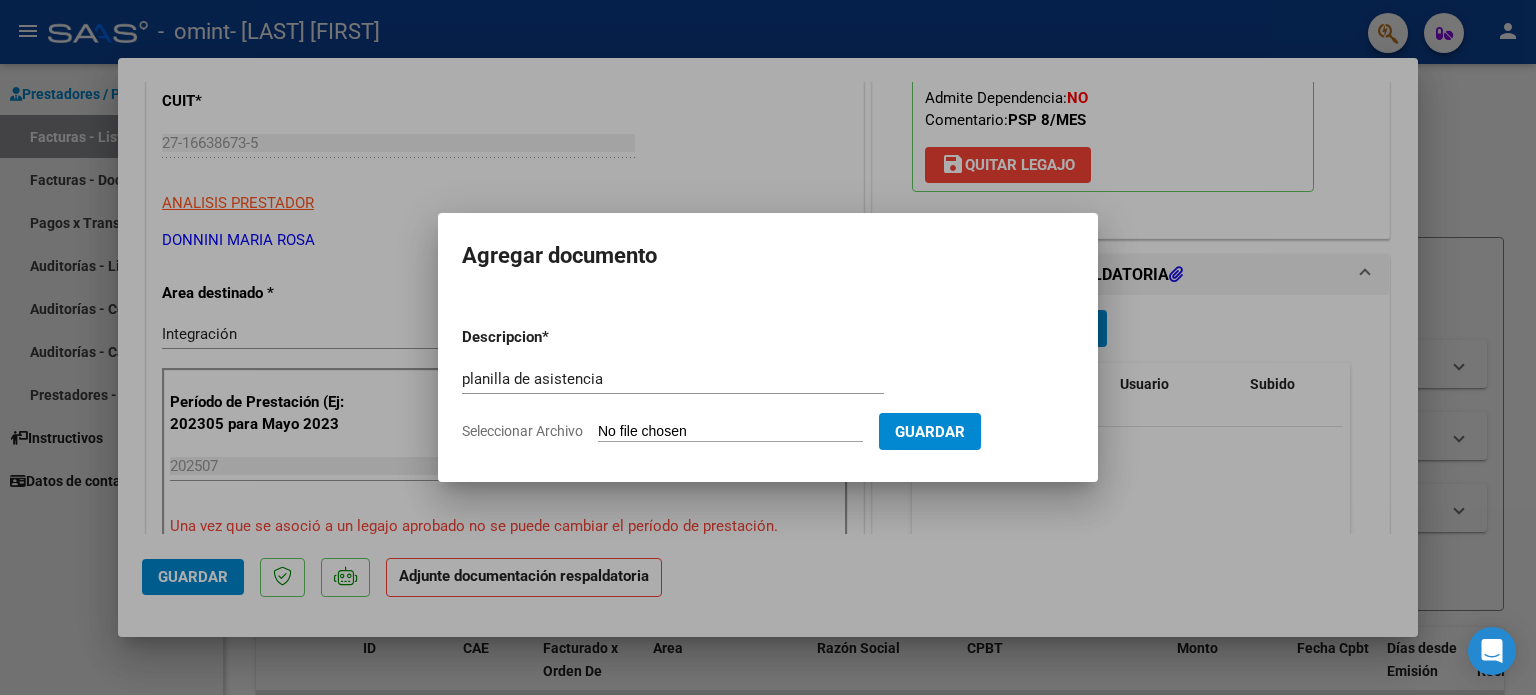 type on "C:\fakepath\[NAME].pdf" 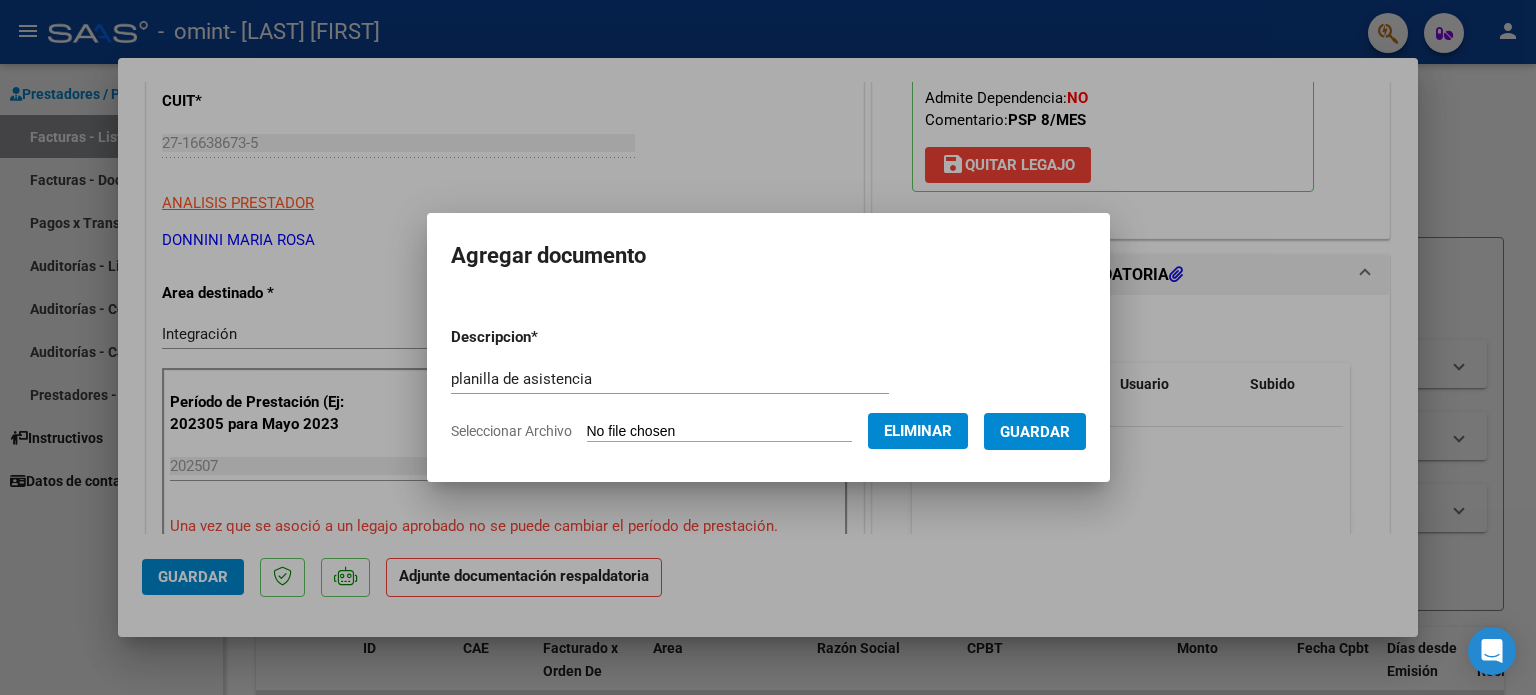 click on "Guardar" at bounding box center (1035, 432) 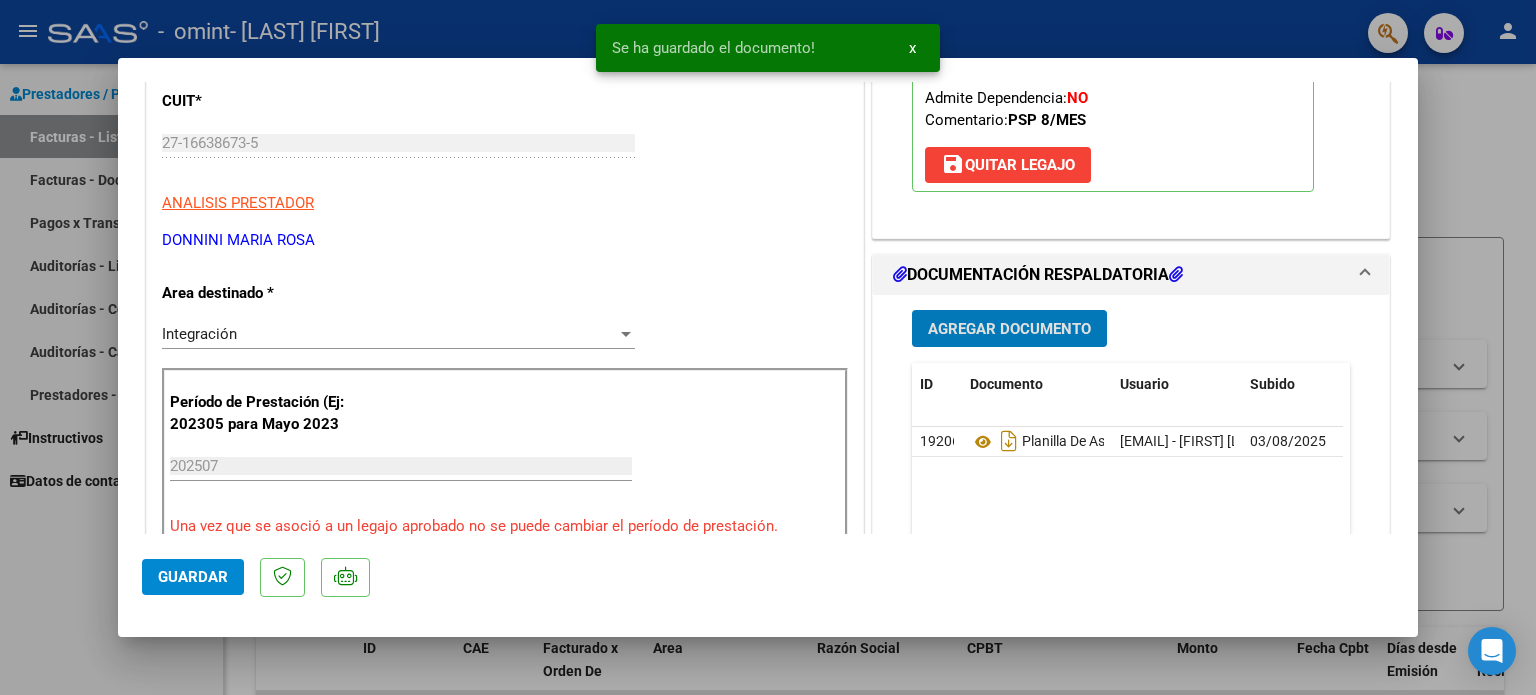 click on "Guardar" 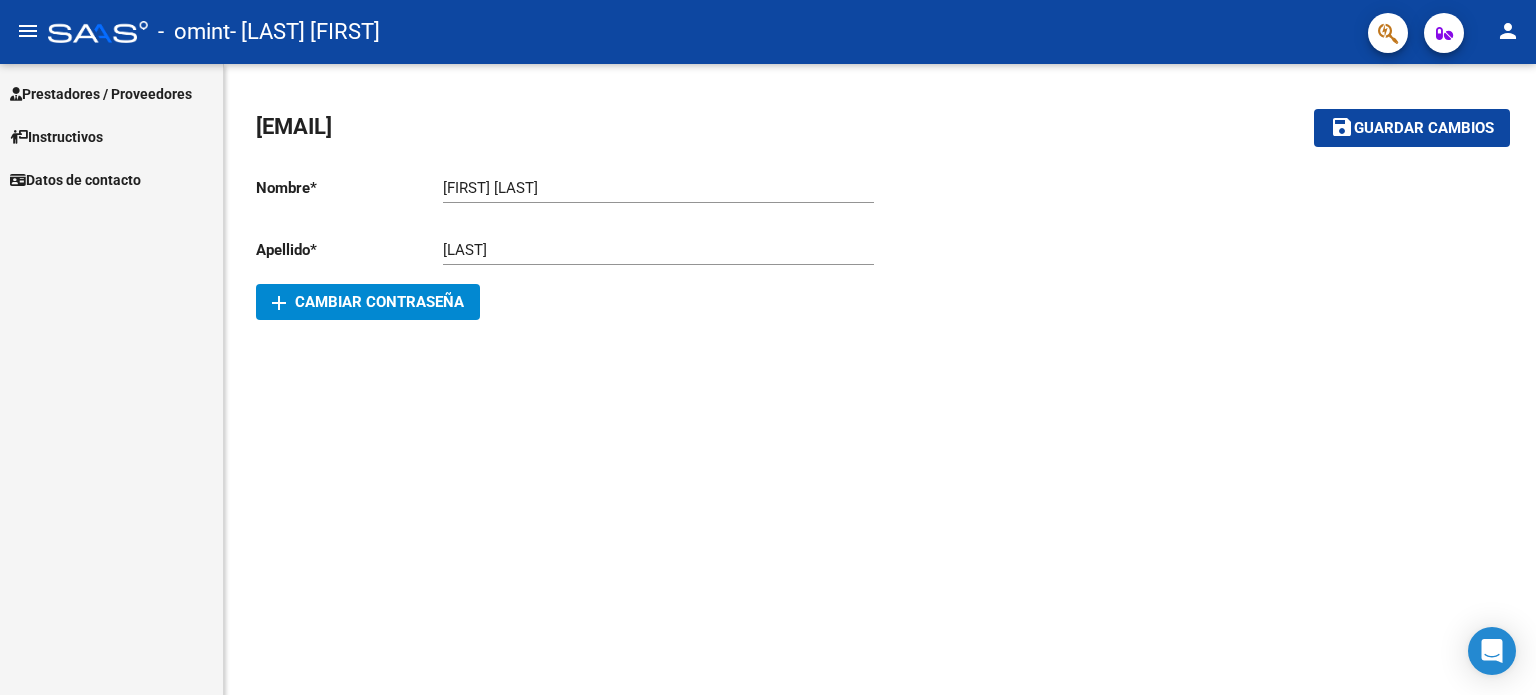 click on "person" 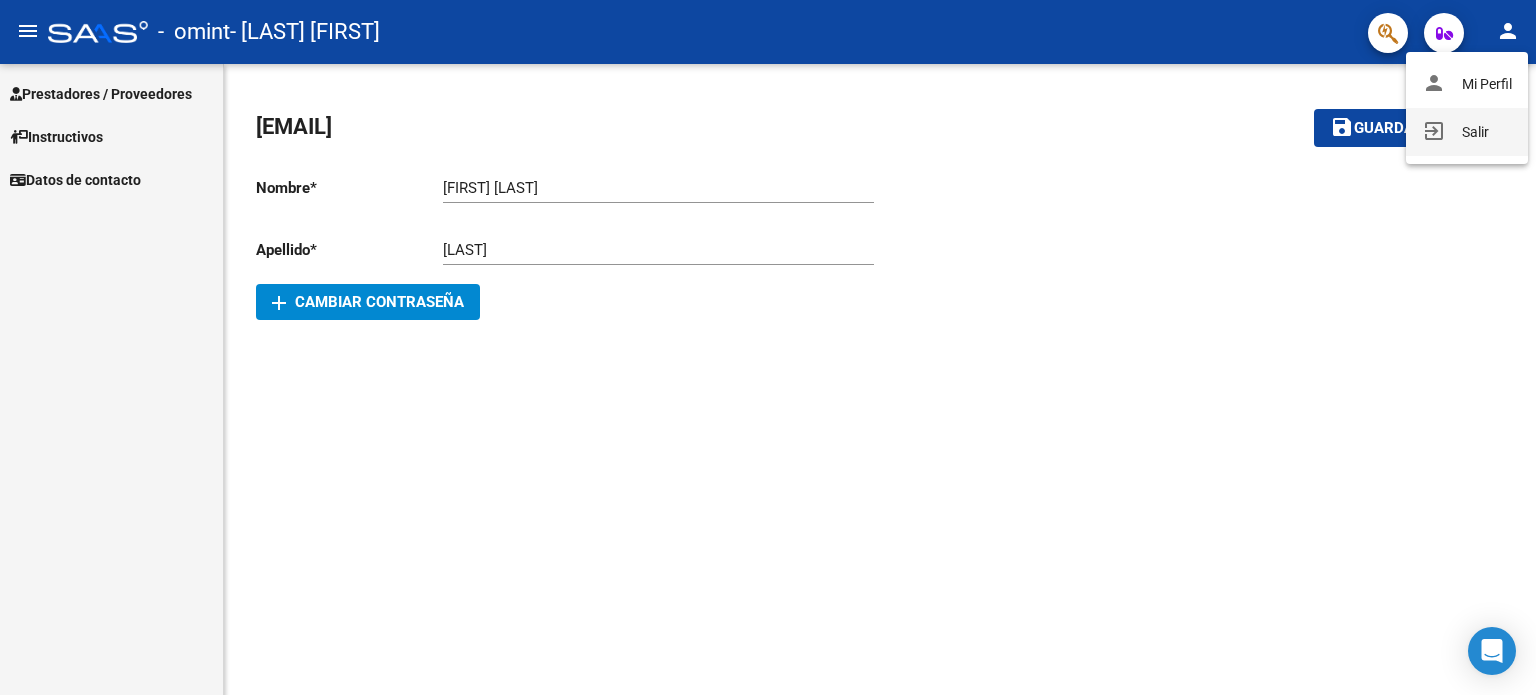 click on "exit_to_app  Salir" at bounding box center (1467, 132) 